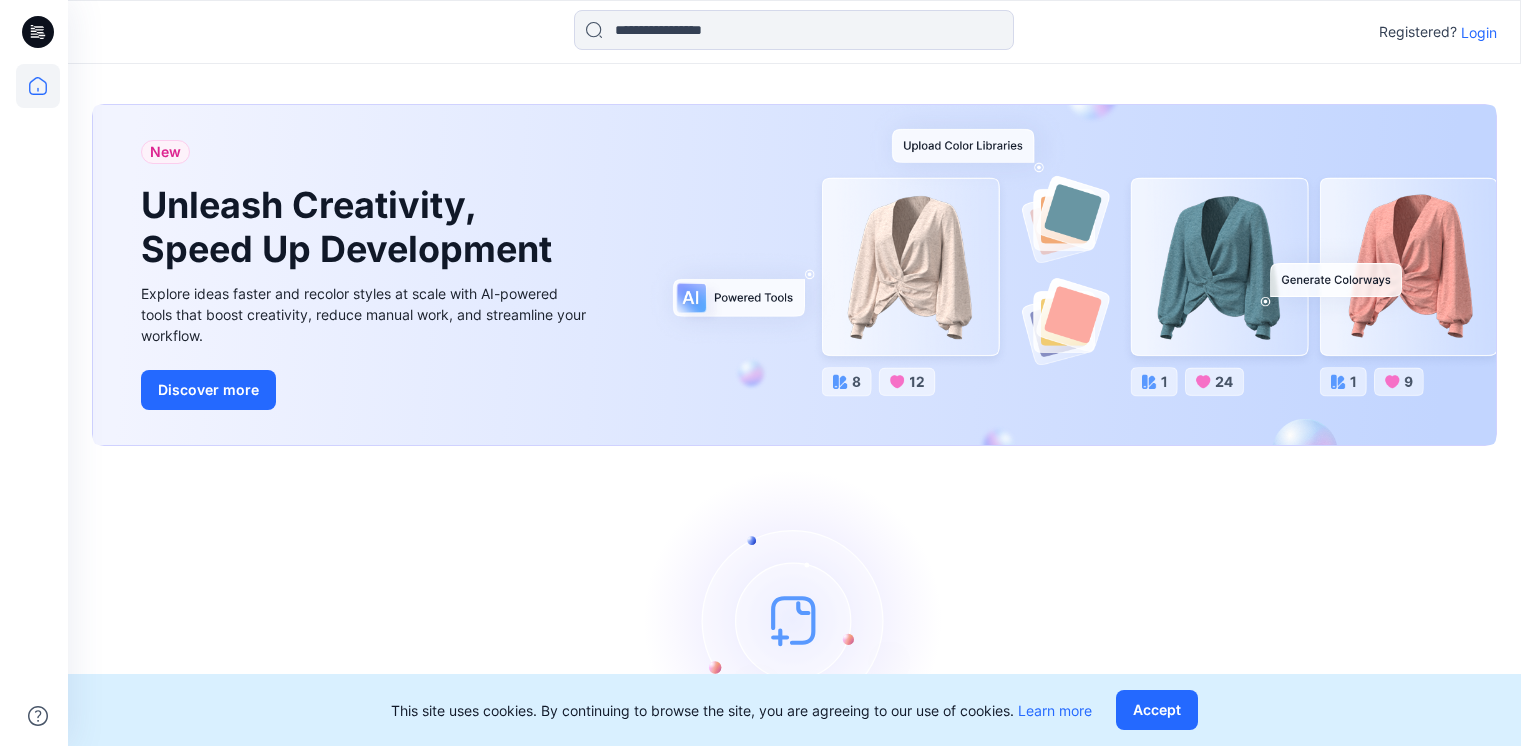 scroll, scrollTop: 0, scrollLeft: 0, axis: both 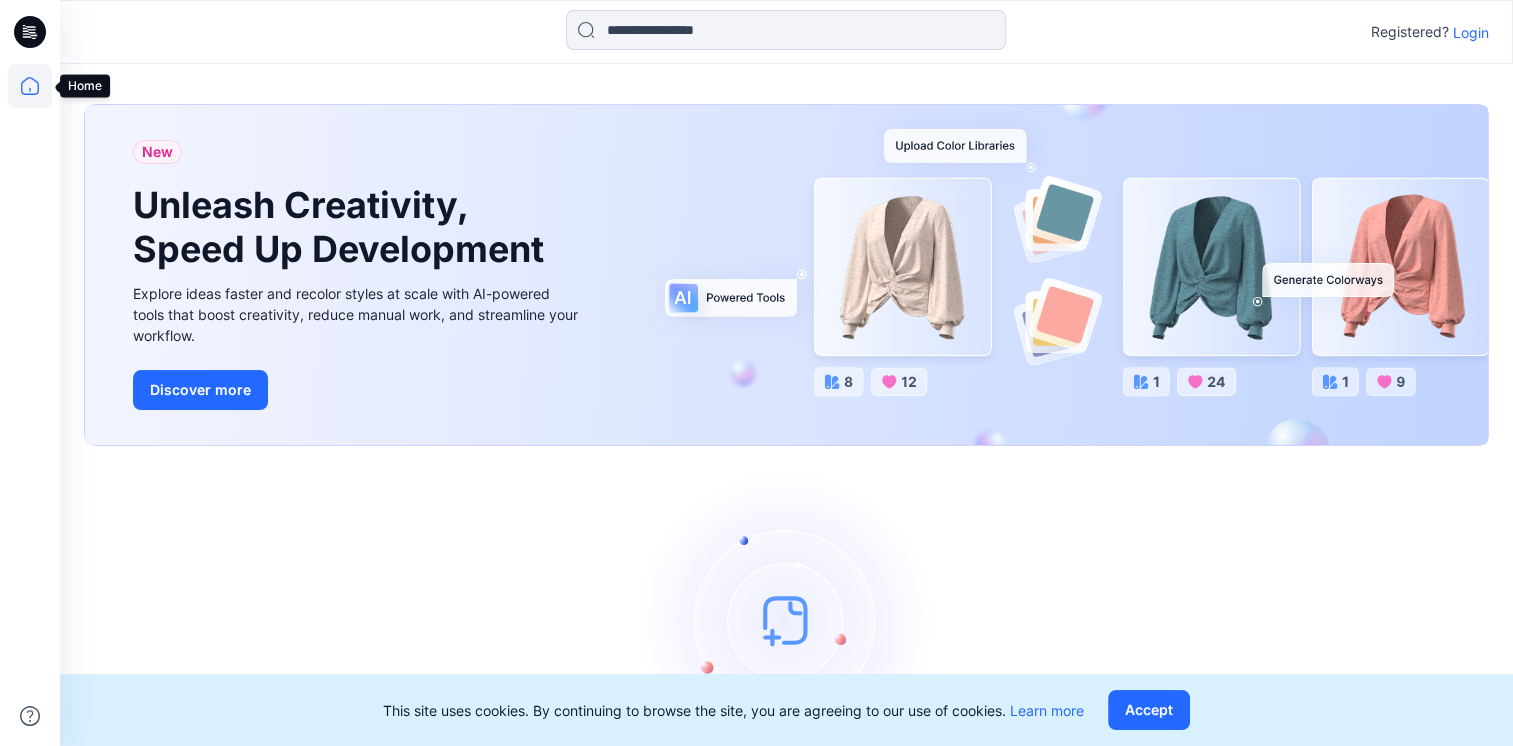 click 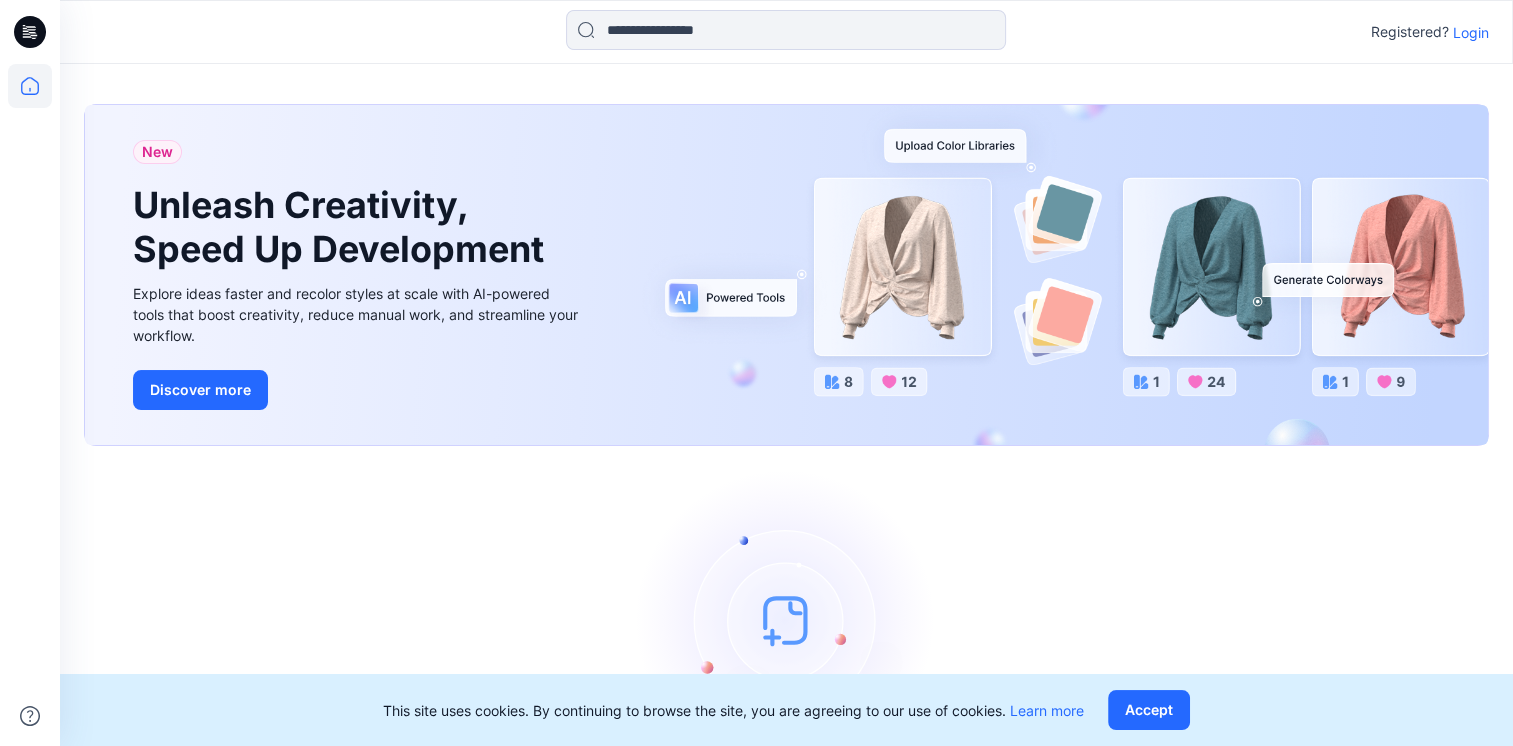 click on "Login" at bounding box center (1471, 32) 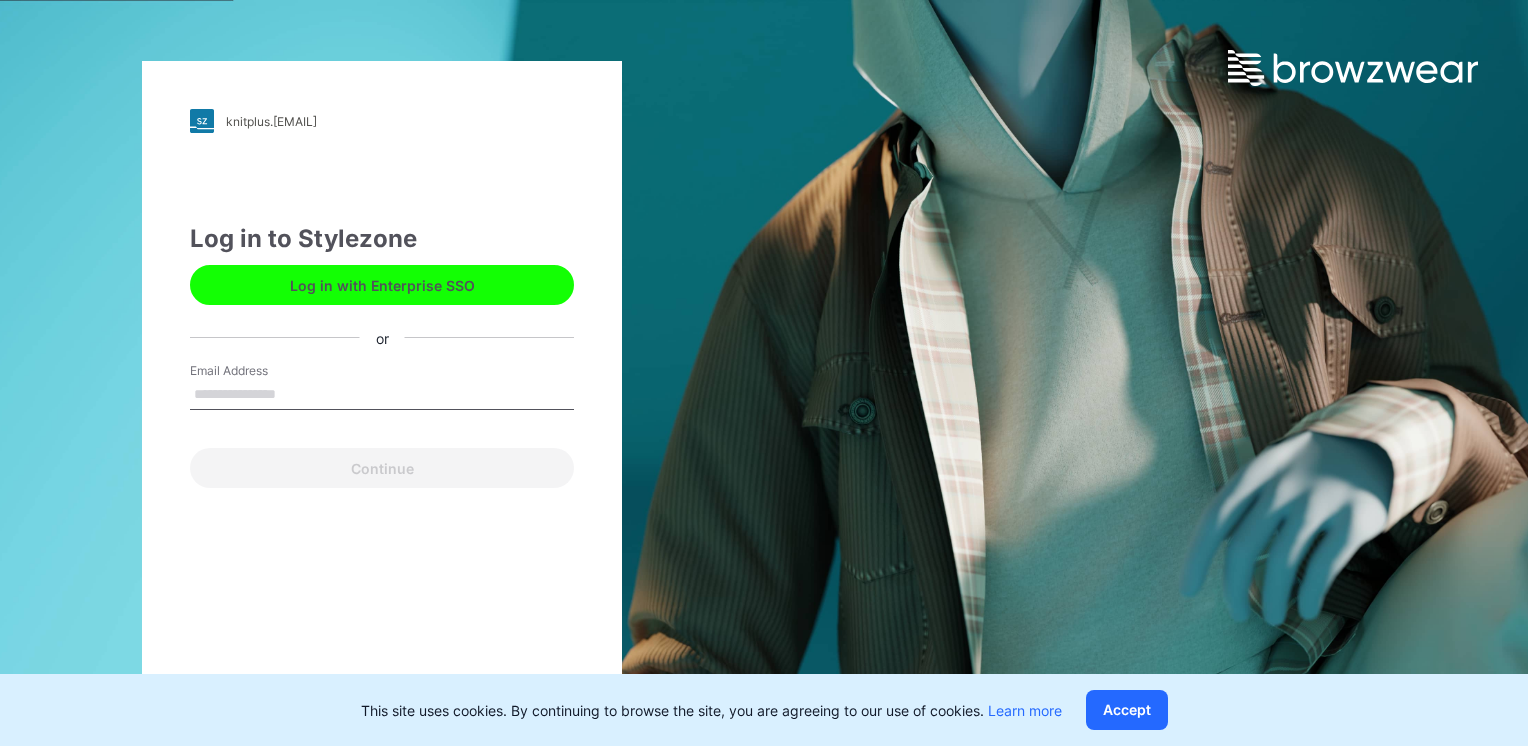 click on "Email Address" at bounding box center (382, 395) 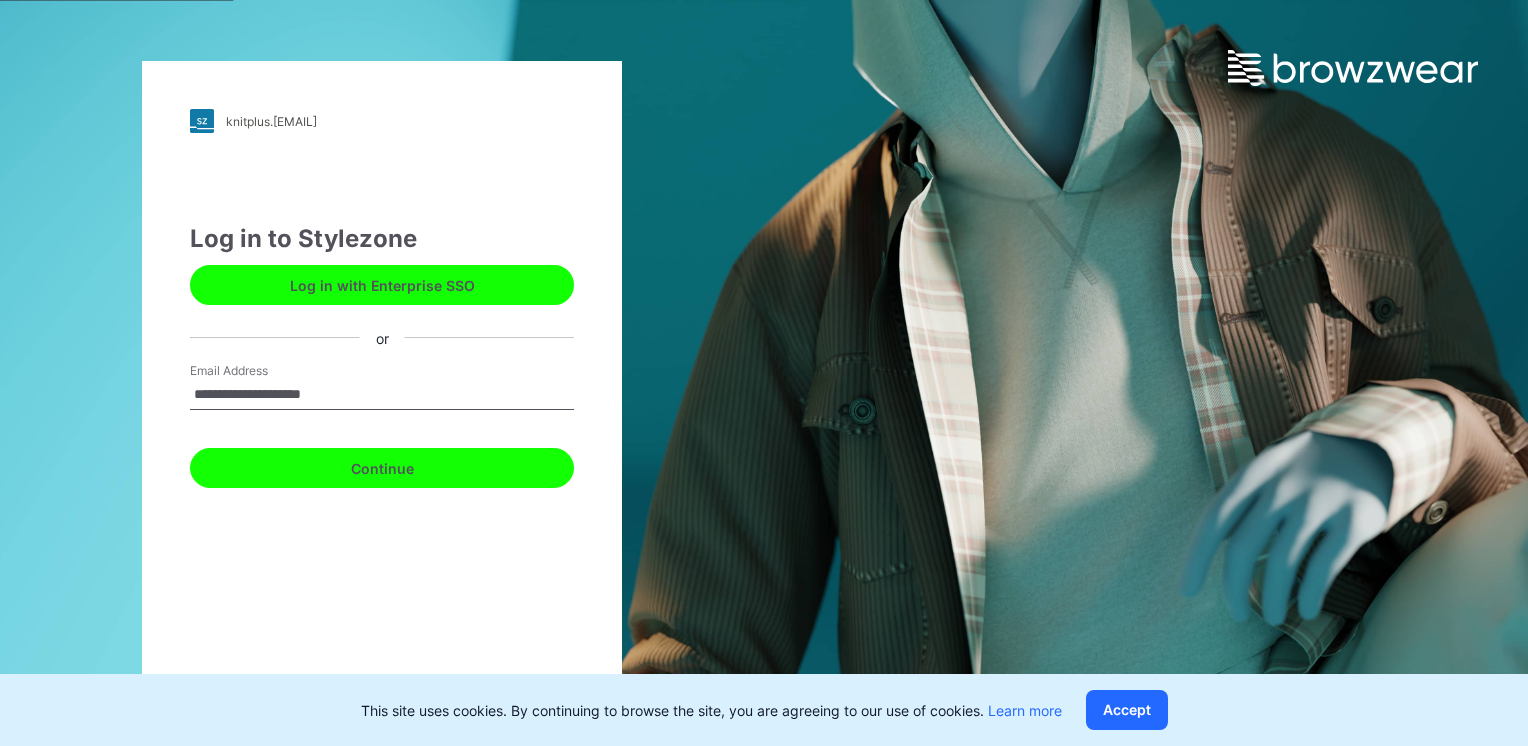 click on "Continue" at bounding box center (382, 468) 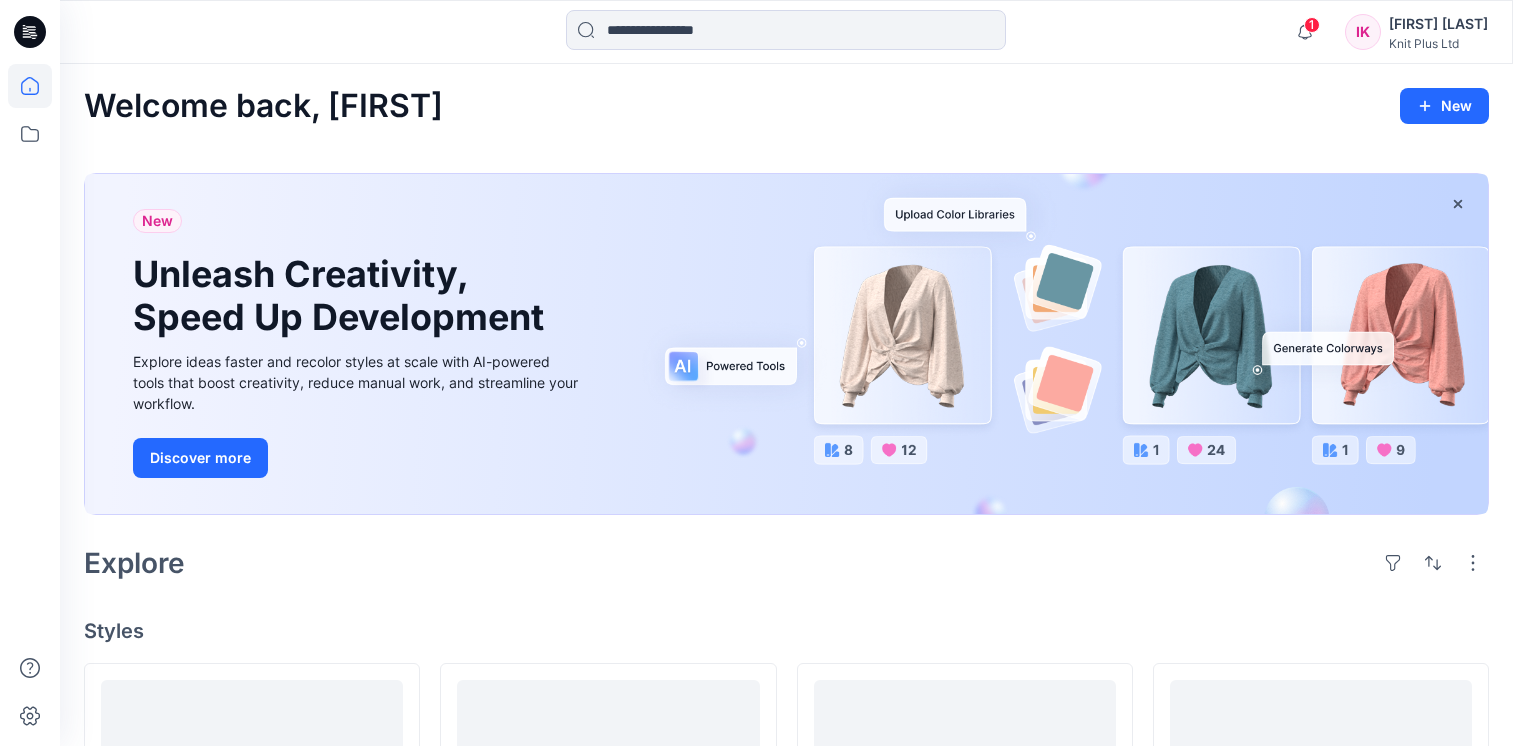 scroll, scrollTop: 0, scrollLeft: 0, axis: both 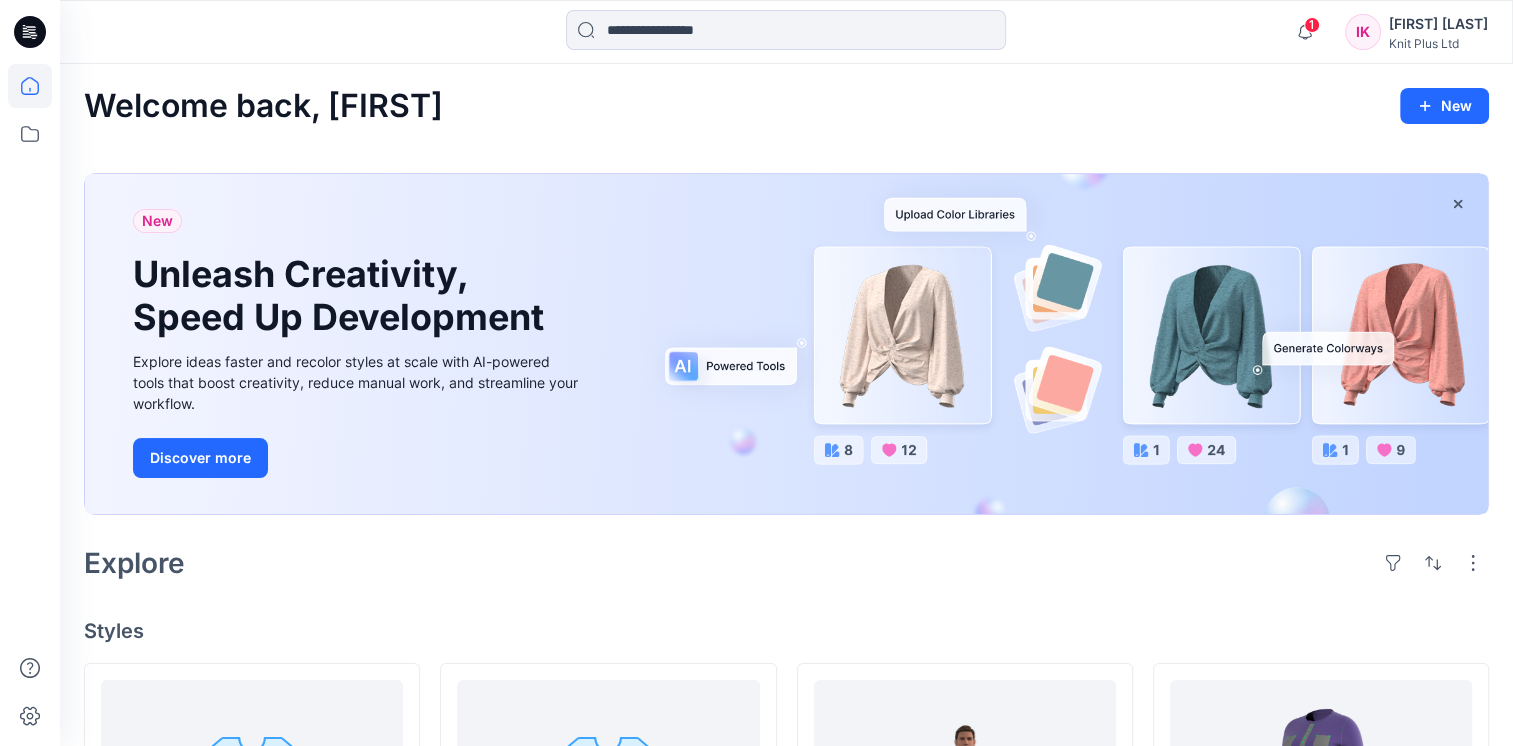 click on "Styles" at bounding box center [786, 631] 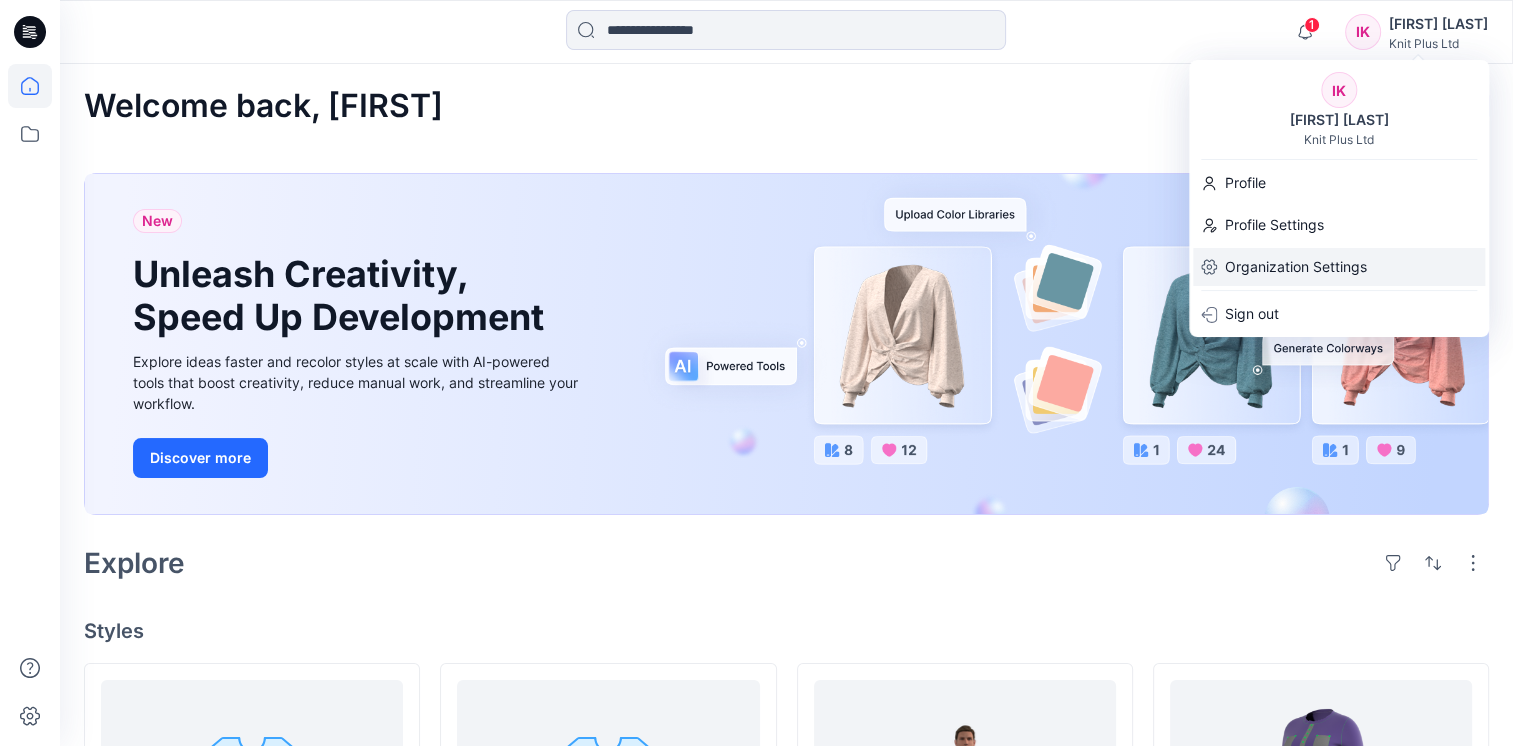 click on "Organization Settings" at bounding box center [1296, 267] 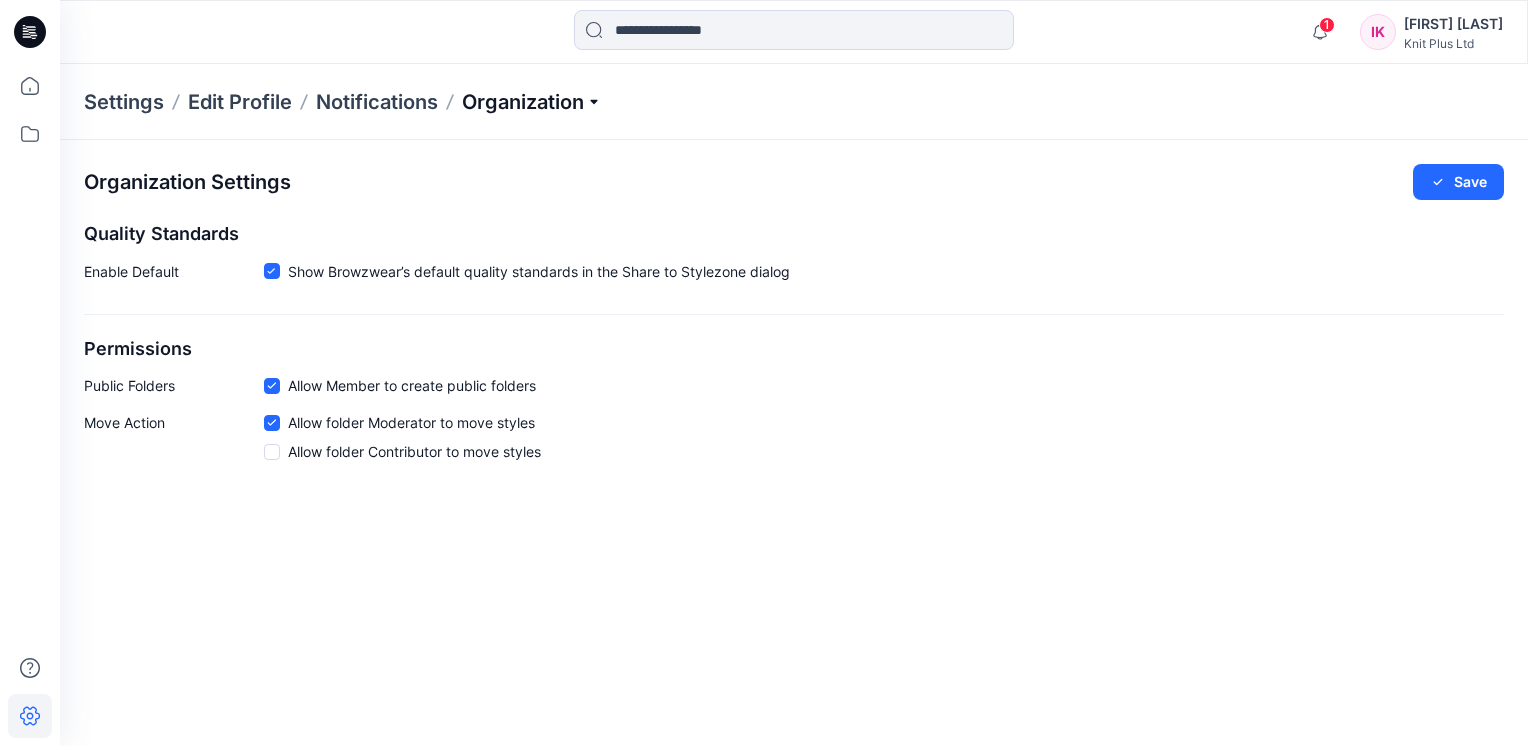 click on "Organization" at bounding box center (532, 102) 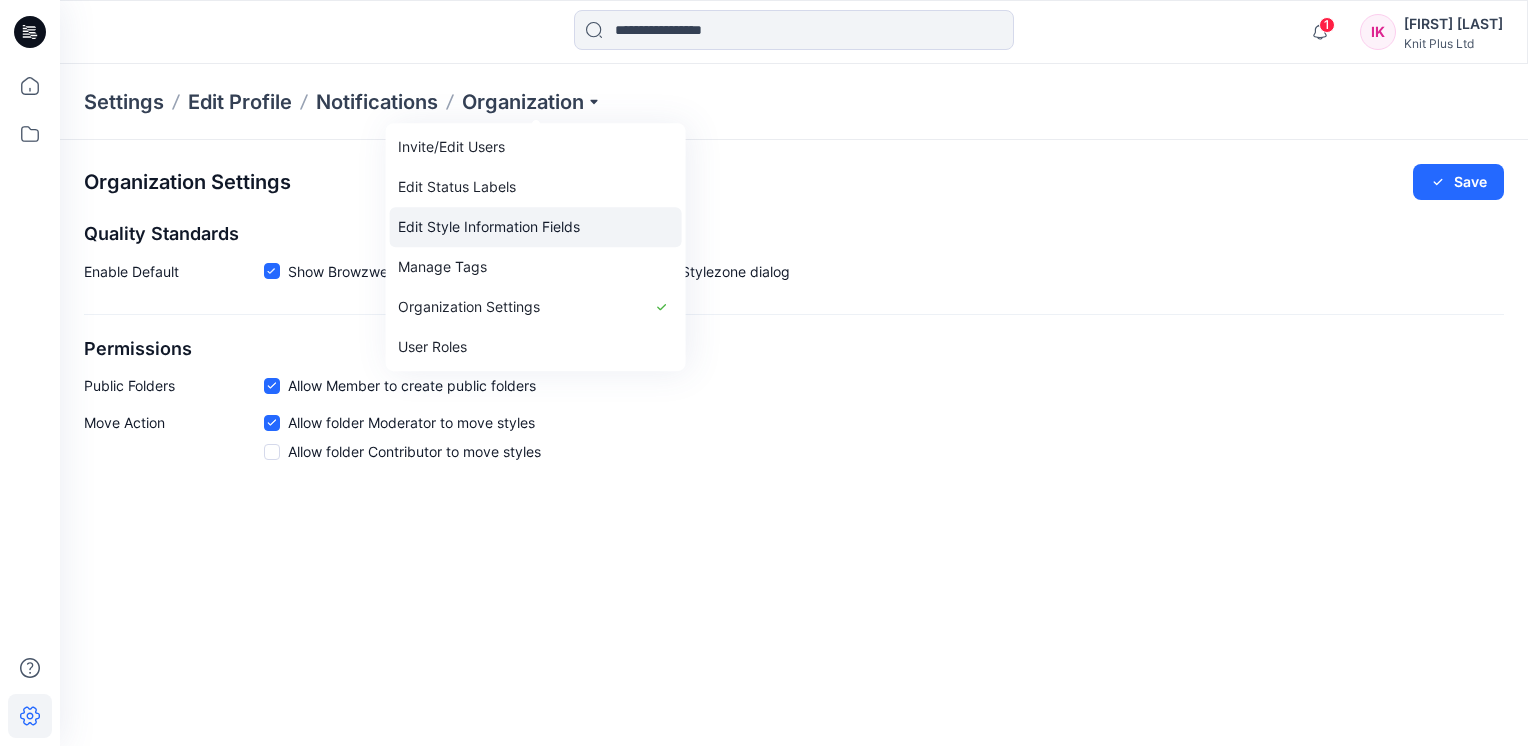 click on "Edit Style Information Fields" at bounding box center [536, 227] 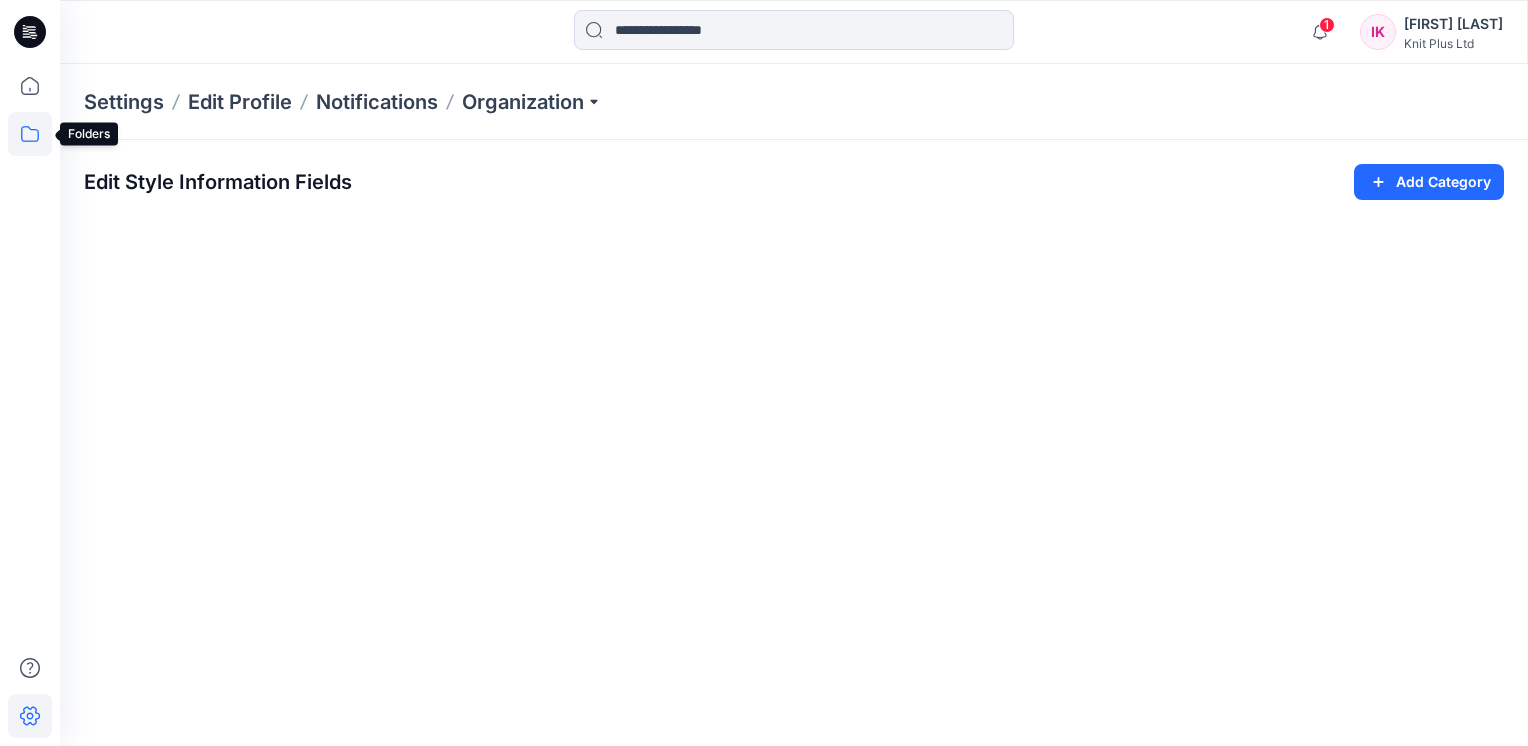 click 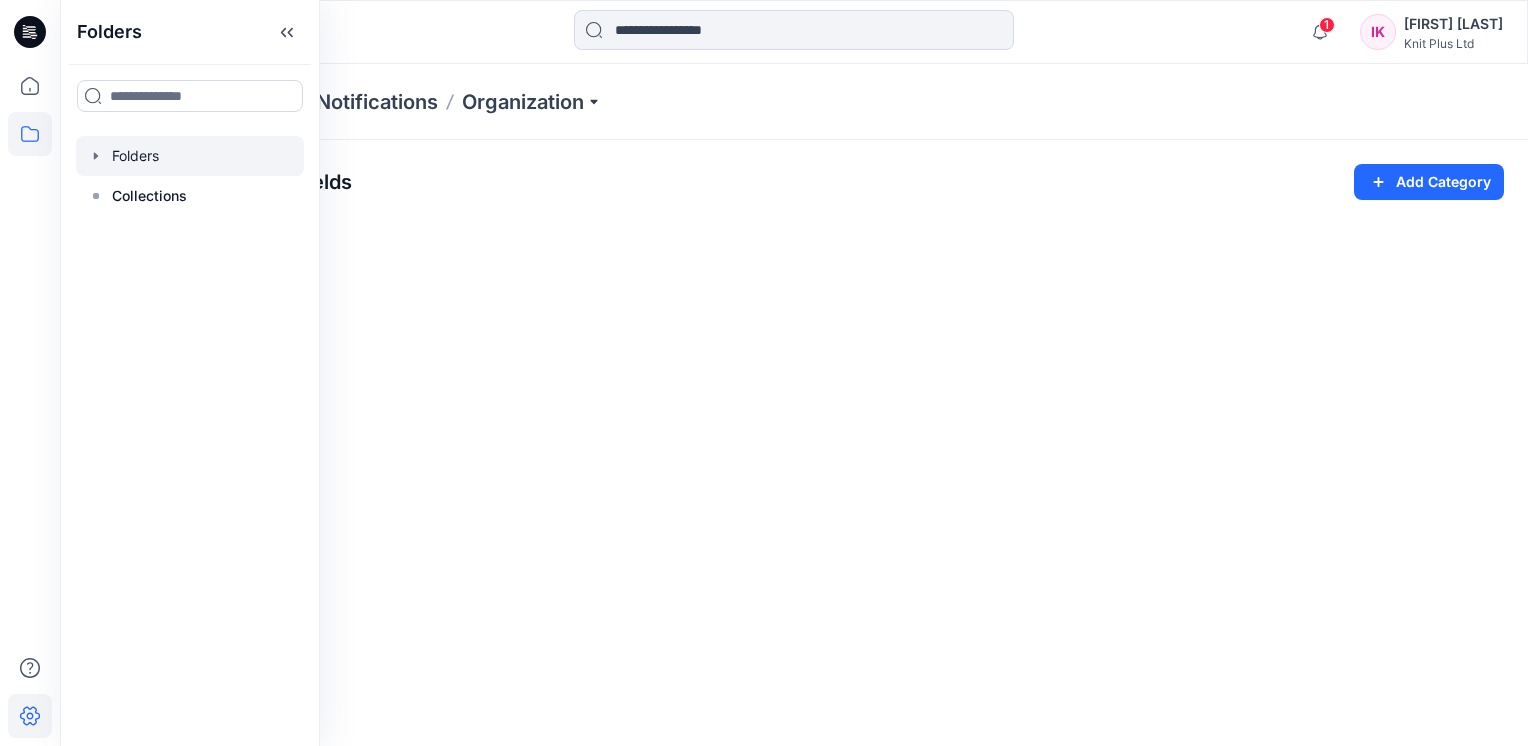 click at bounding box center [190, 156] 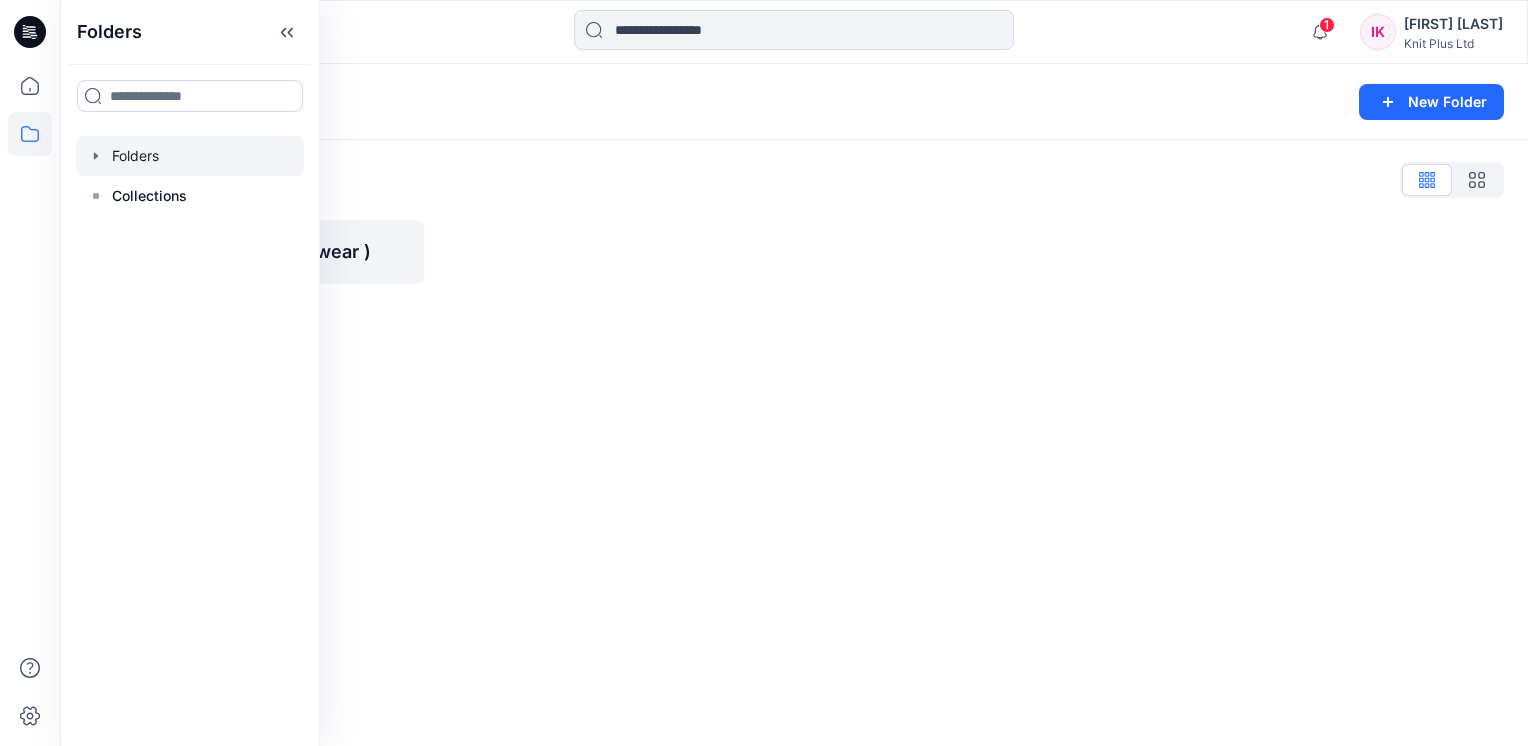 click on "Folders List CutSew- KPL ( Browzwear )" at bounding box center [794, 224] 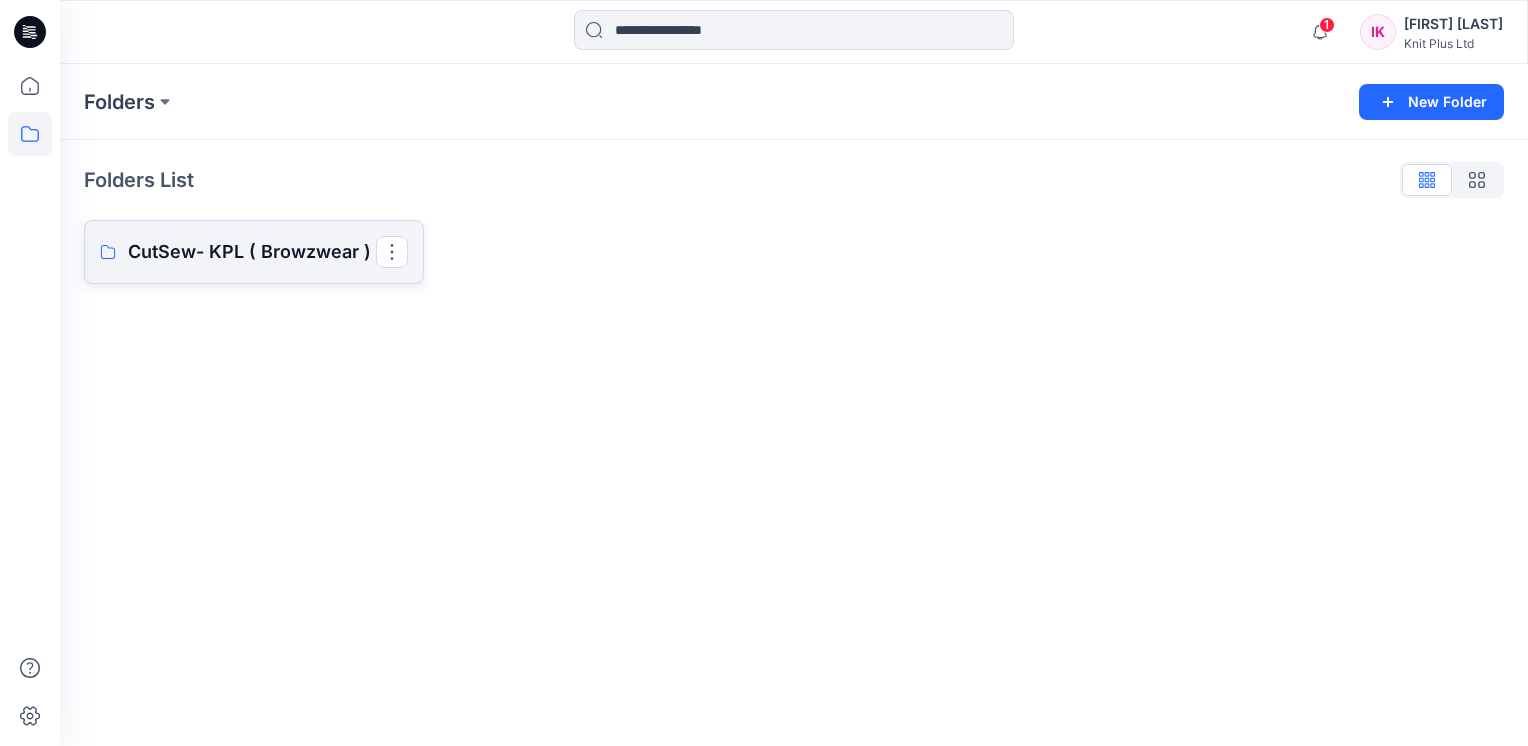 click on "CutSew- KPL ( Browzwear )" at bounding box center (252, 252) 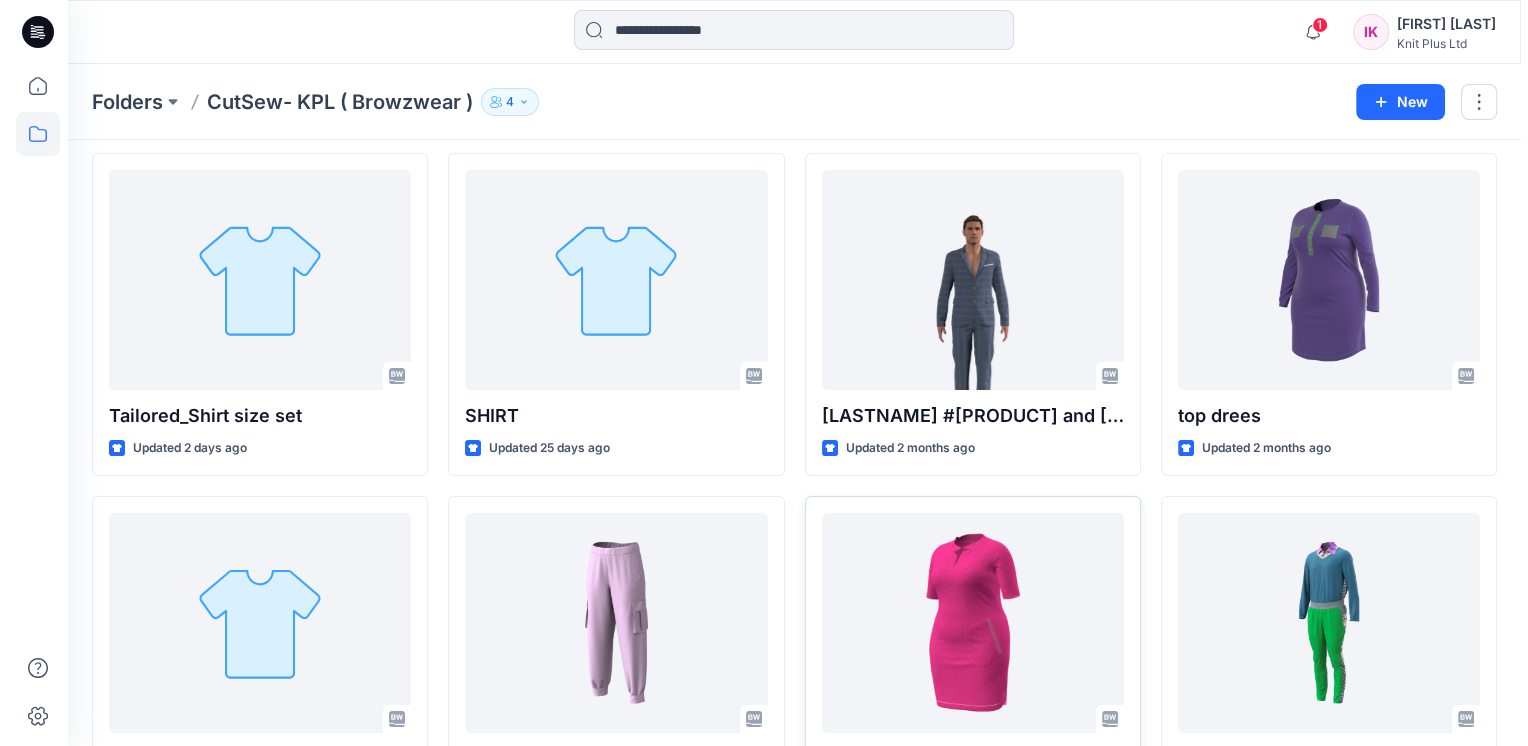 scroll, scrollTop: 0, scrollLeft: 0, axis: both 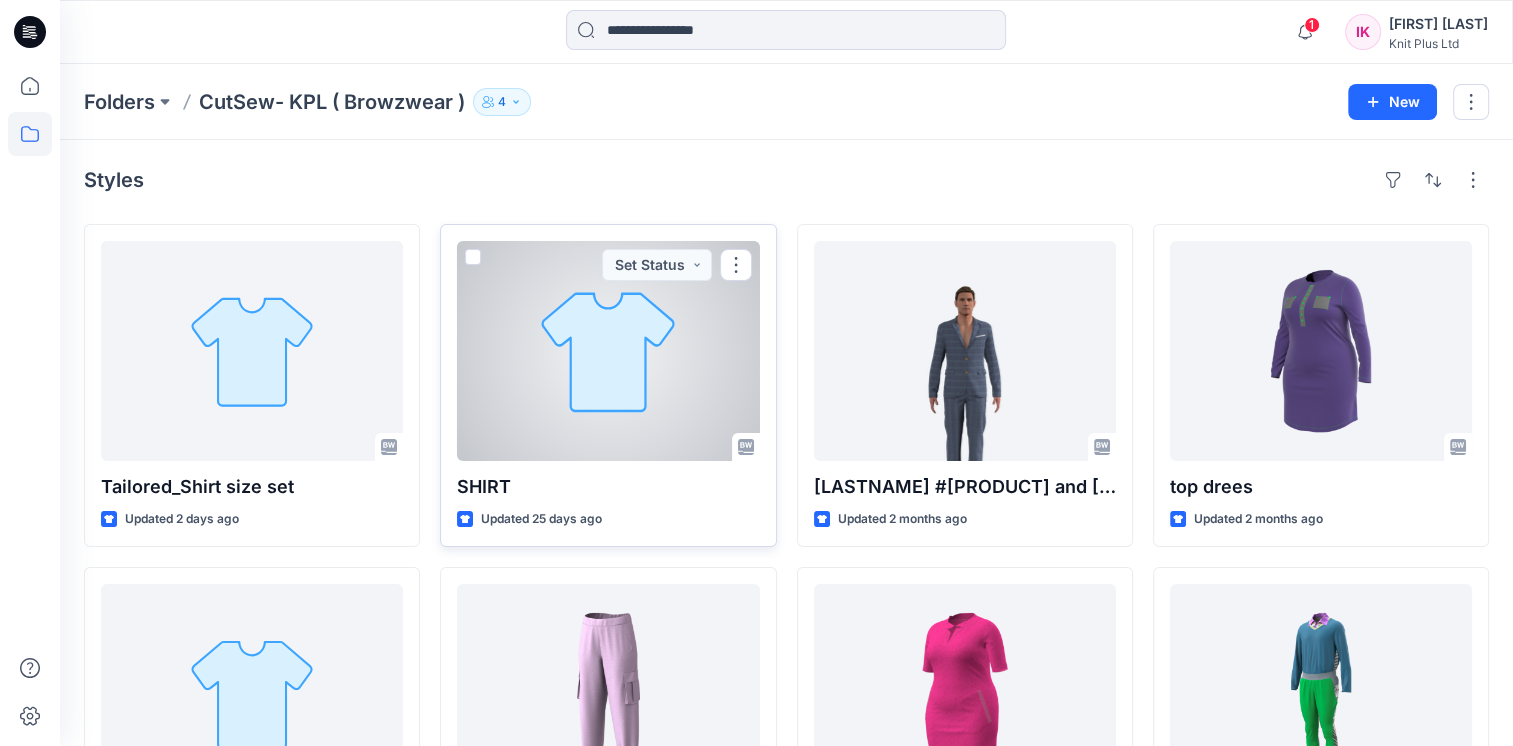 click at bounding box center [608, 351] 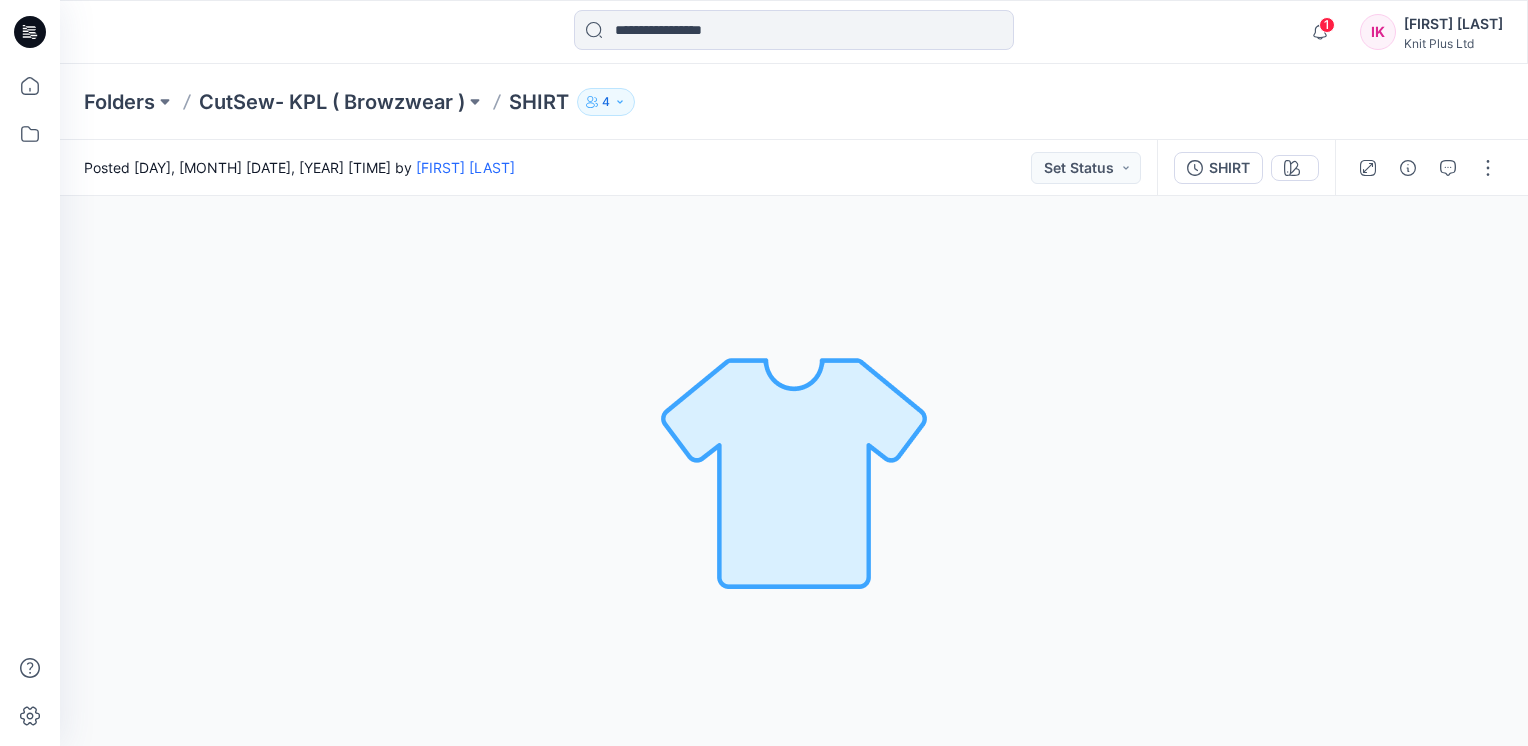 click at bounding box center [794, 471] 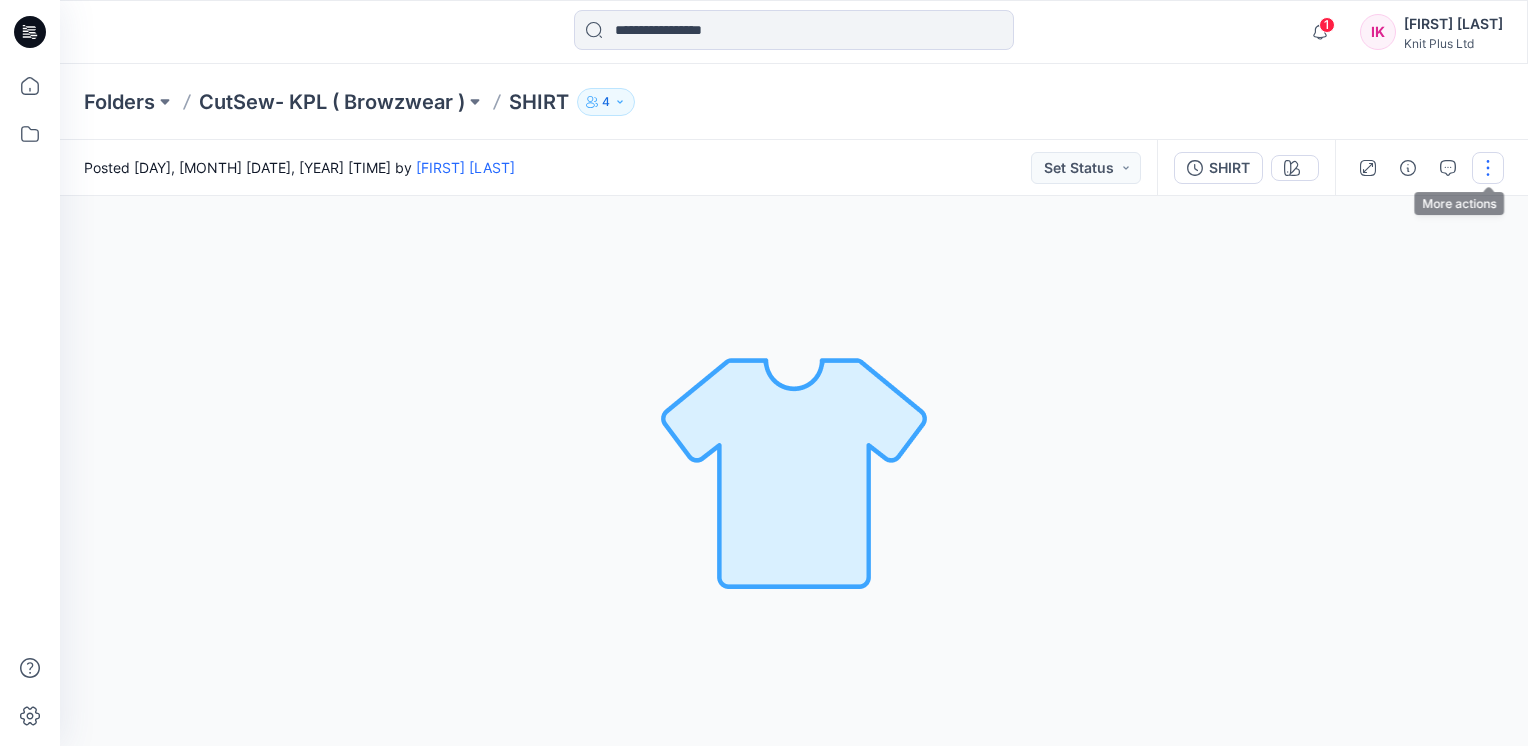 click at bounding box center [1488, 168] 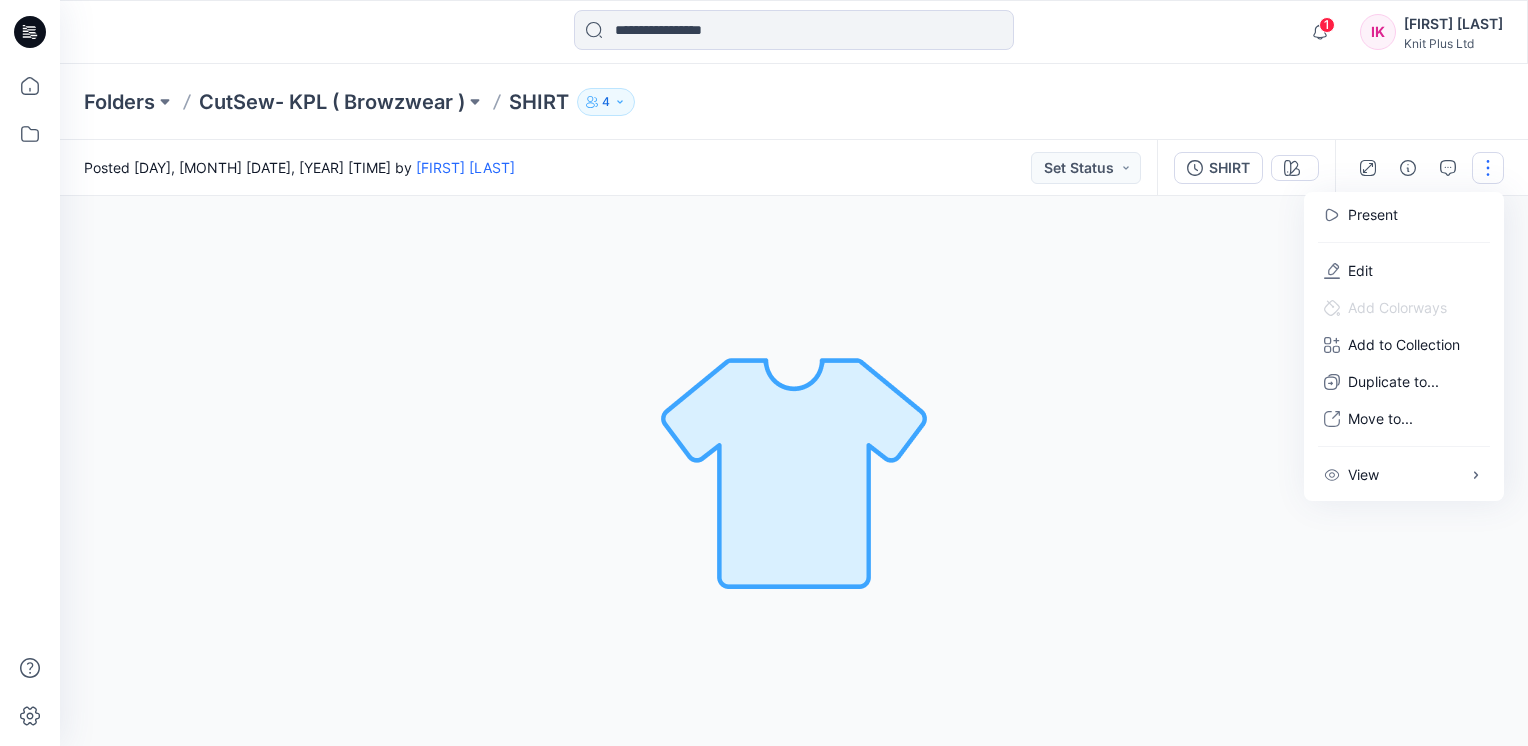 click on "Loading... Material Properties Loading..." at bounding box center [794, 471] 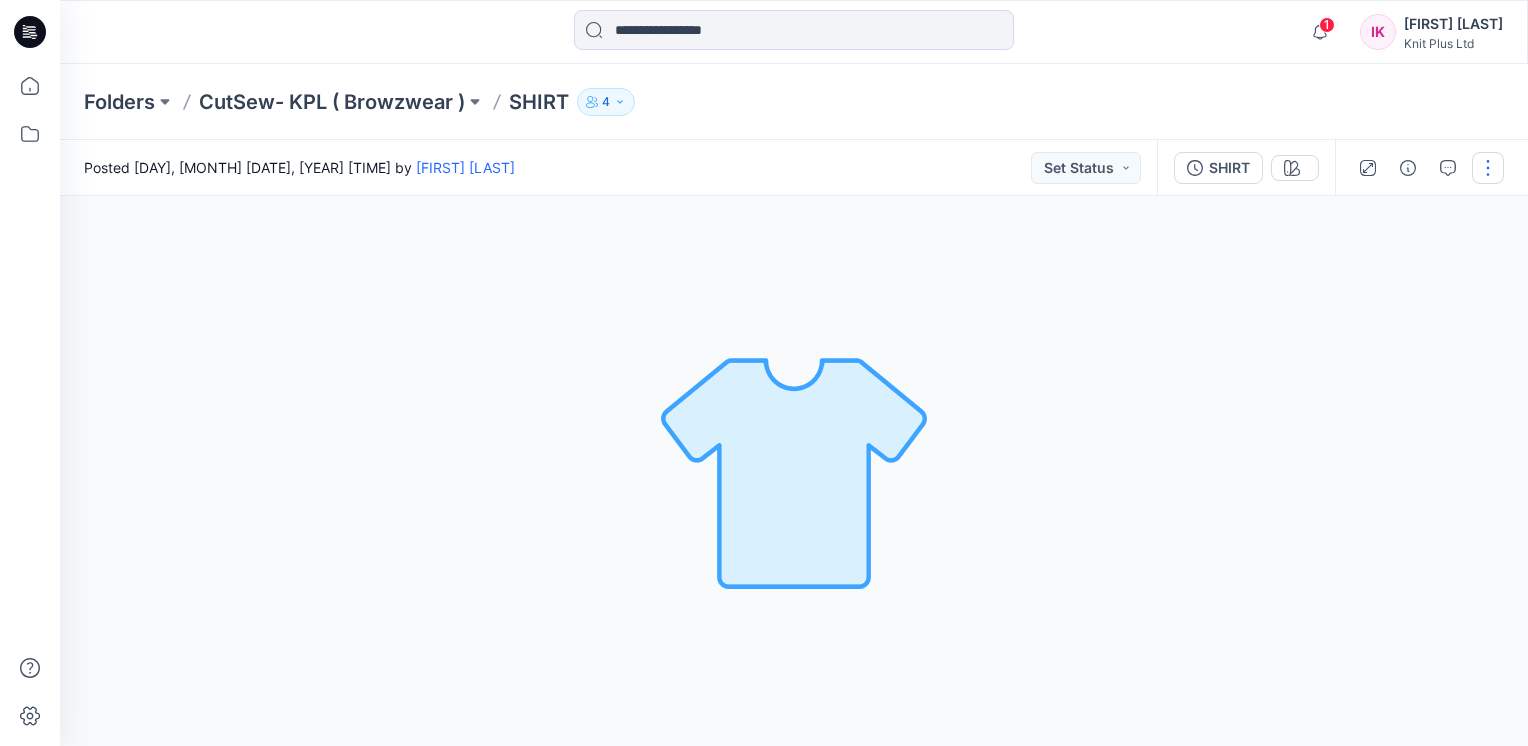 click at bounding box center (1488, 168) 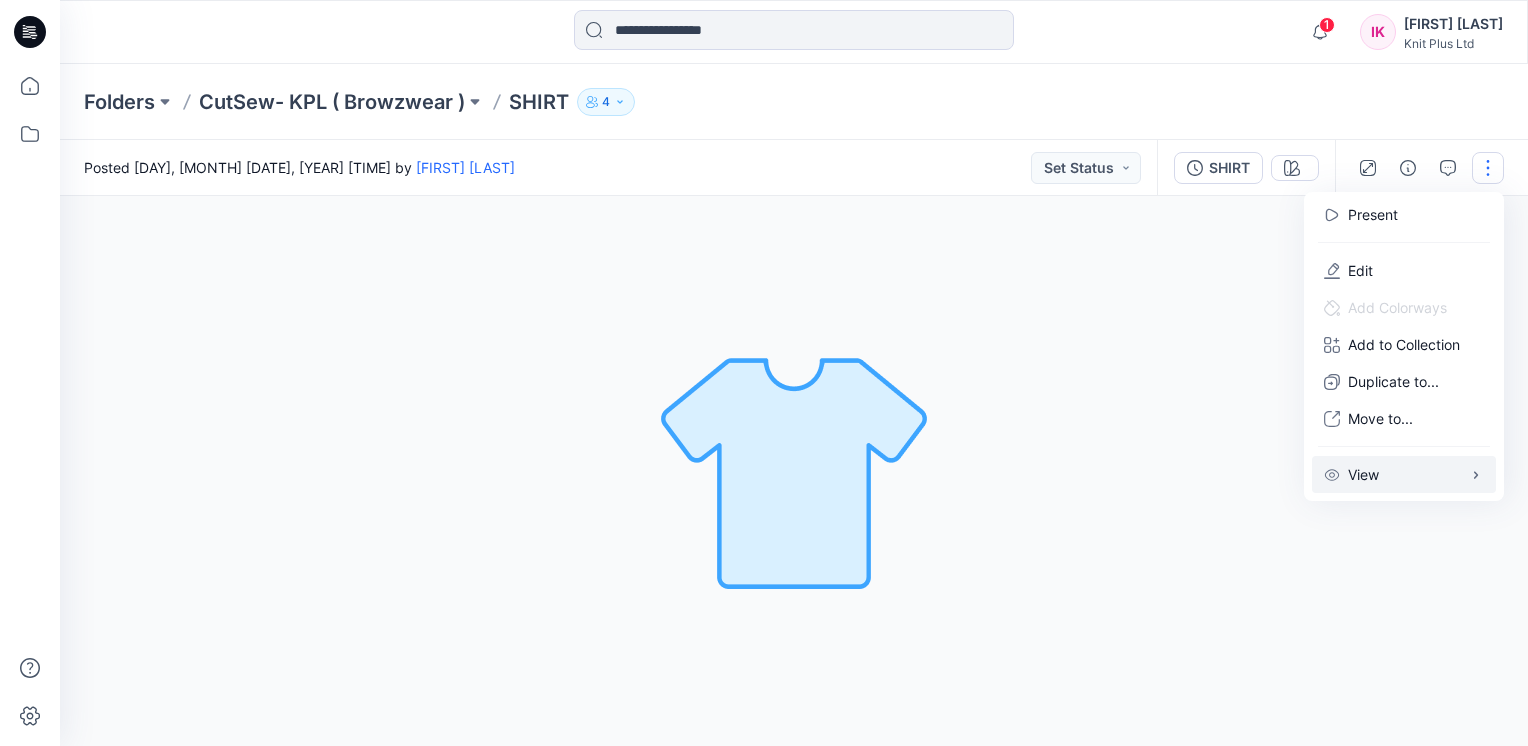 click on "View" at bounding box center [1404, 474] 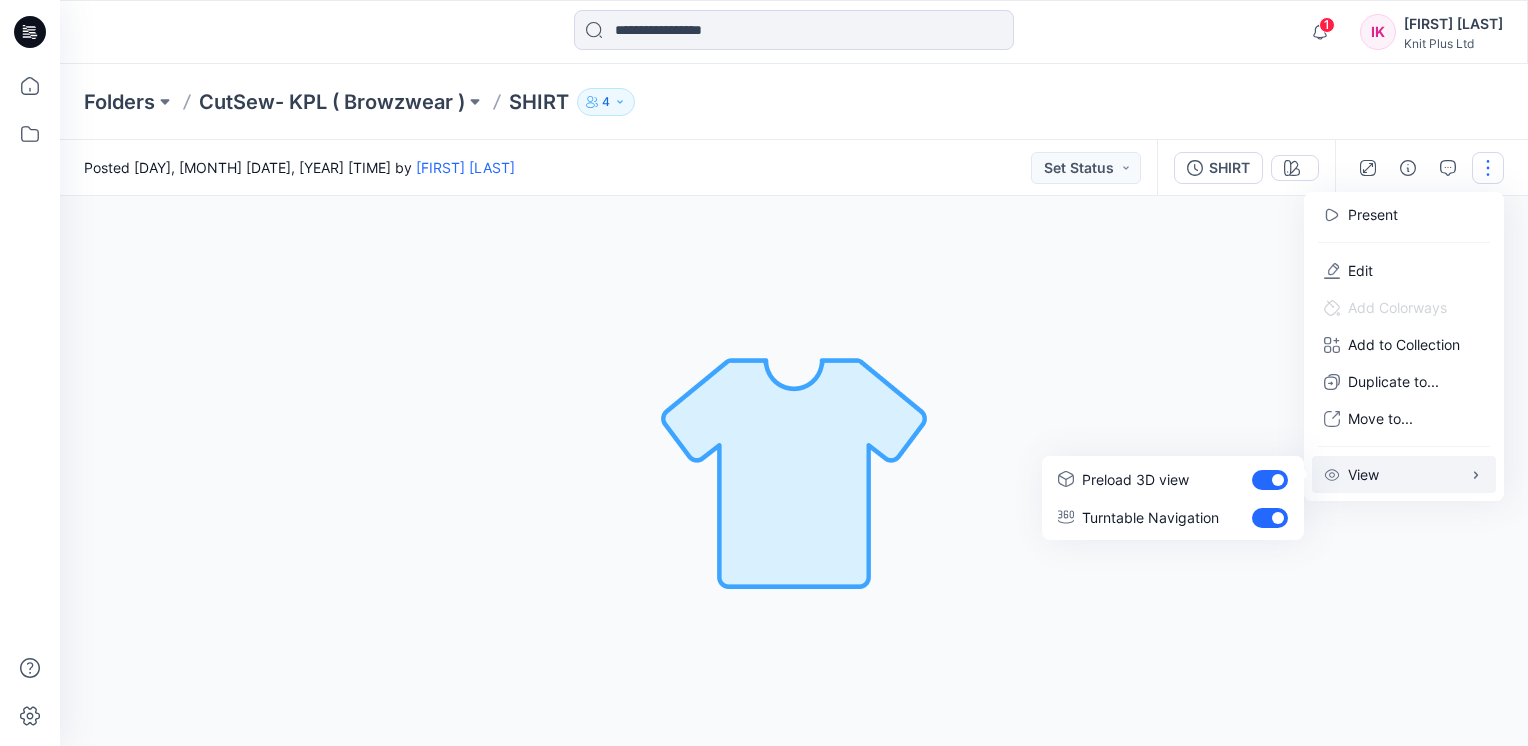 click on "Loading... Material Properties Loading..." at bounding box center [794, 471] 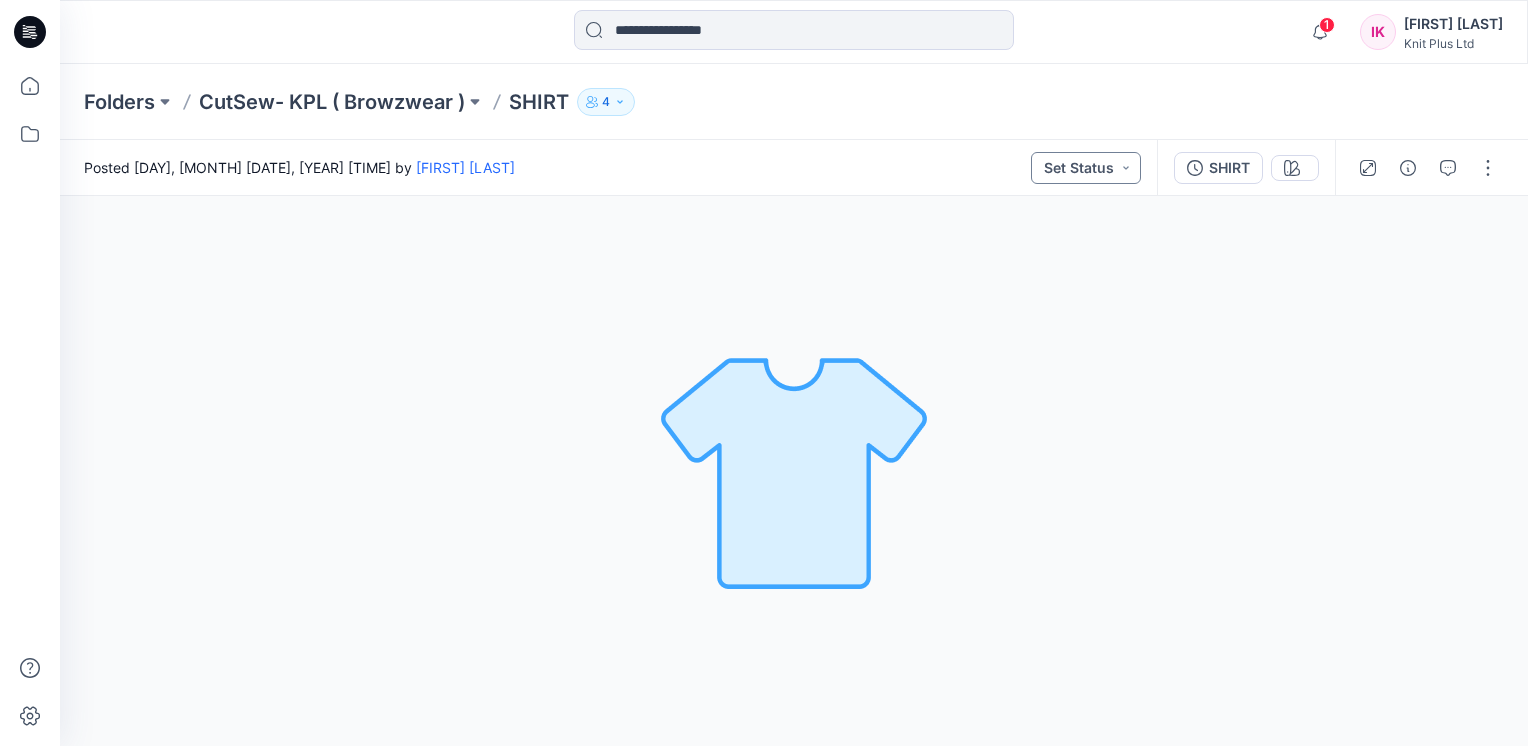 click on "Set Status" at bounding box center [1086, 168] 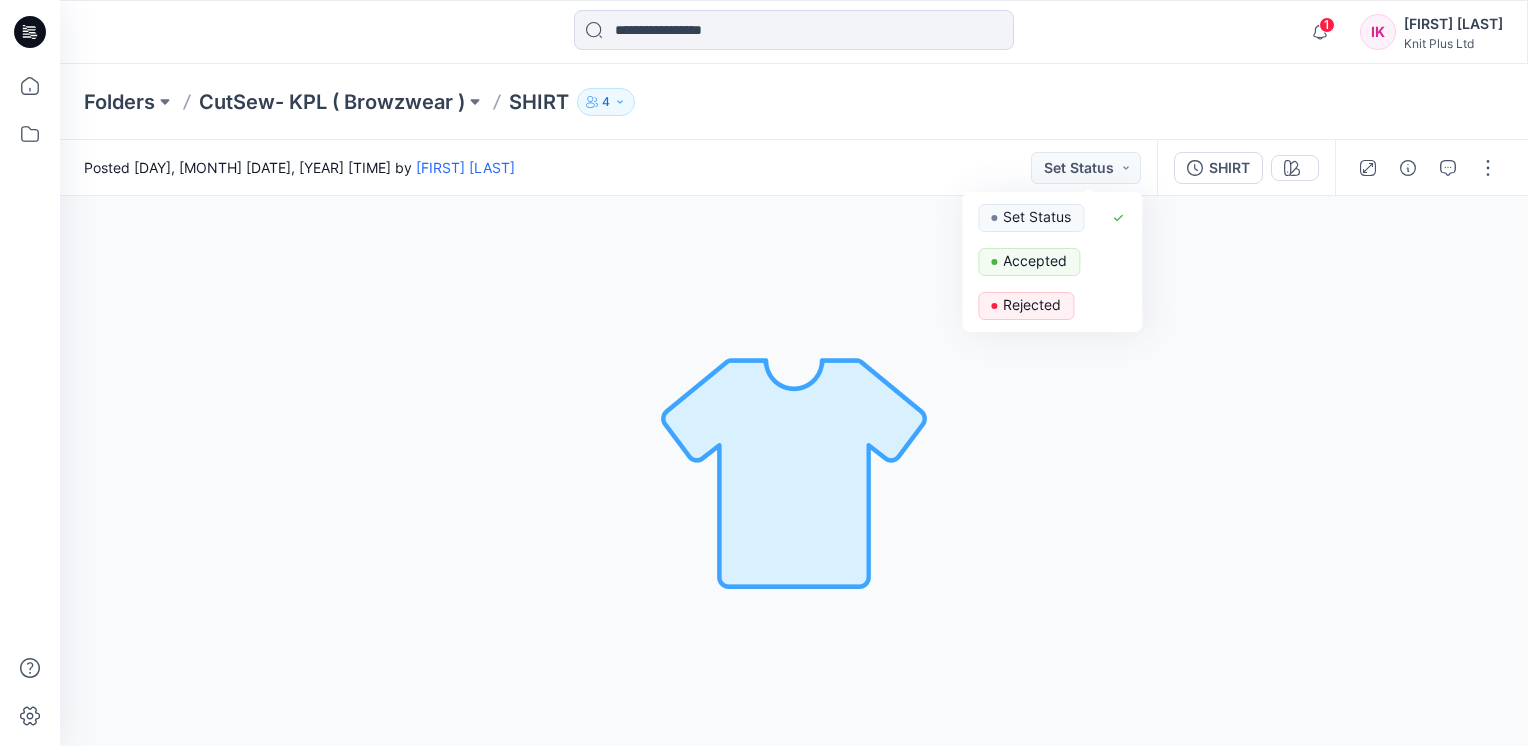 click on "Loading... Material Properties Loading..." at bounding box center [794, 471] 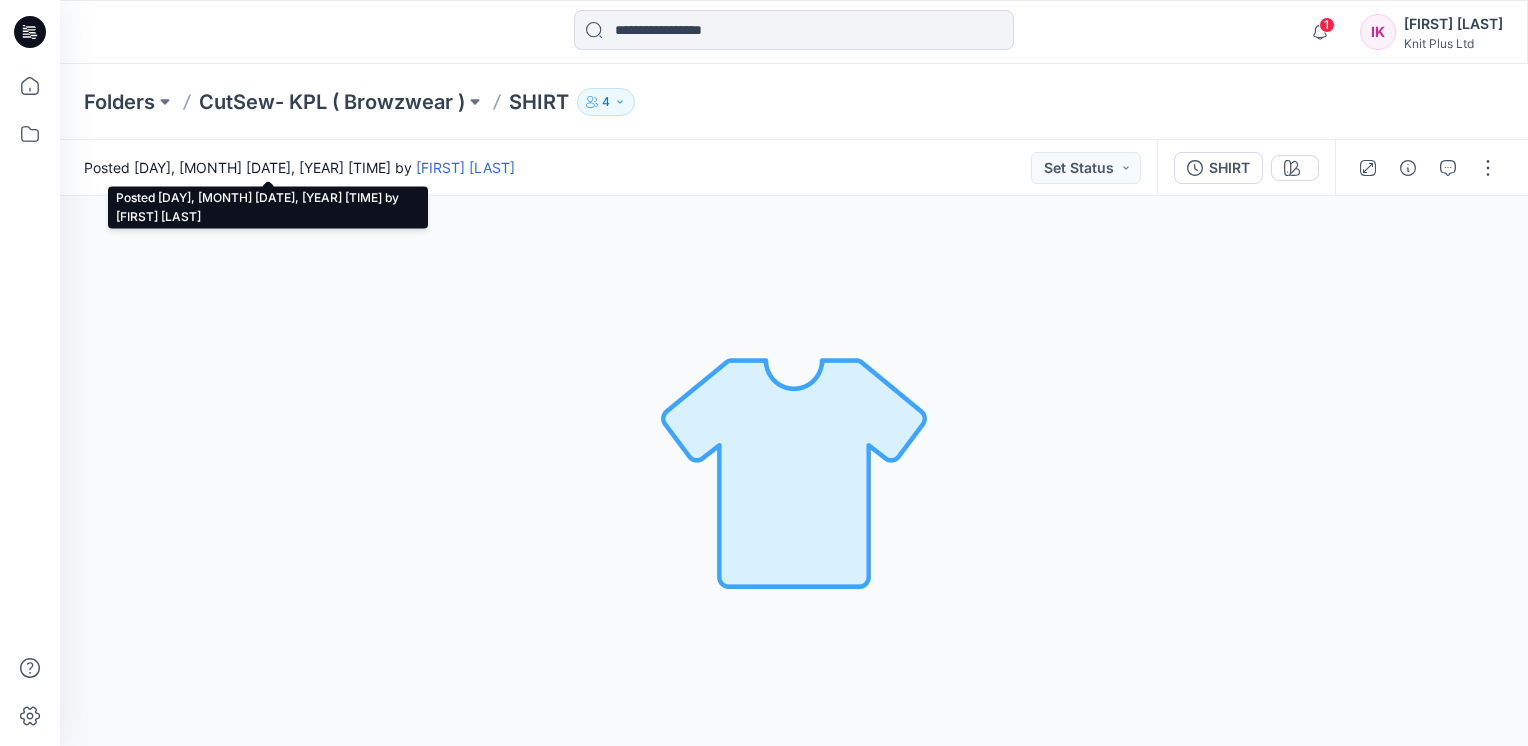 click on "Posted Saturday, June 21, 2025 14:09 by   Imran Knitplus" at bounding box center [299, 167] 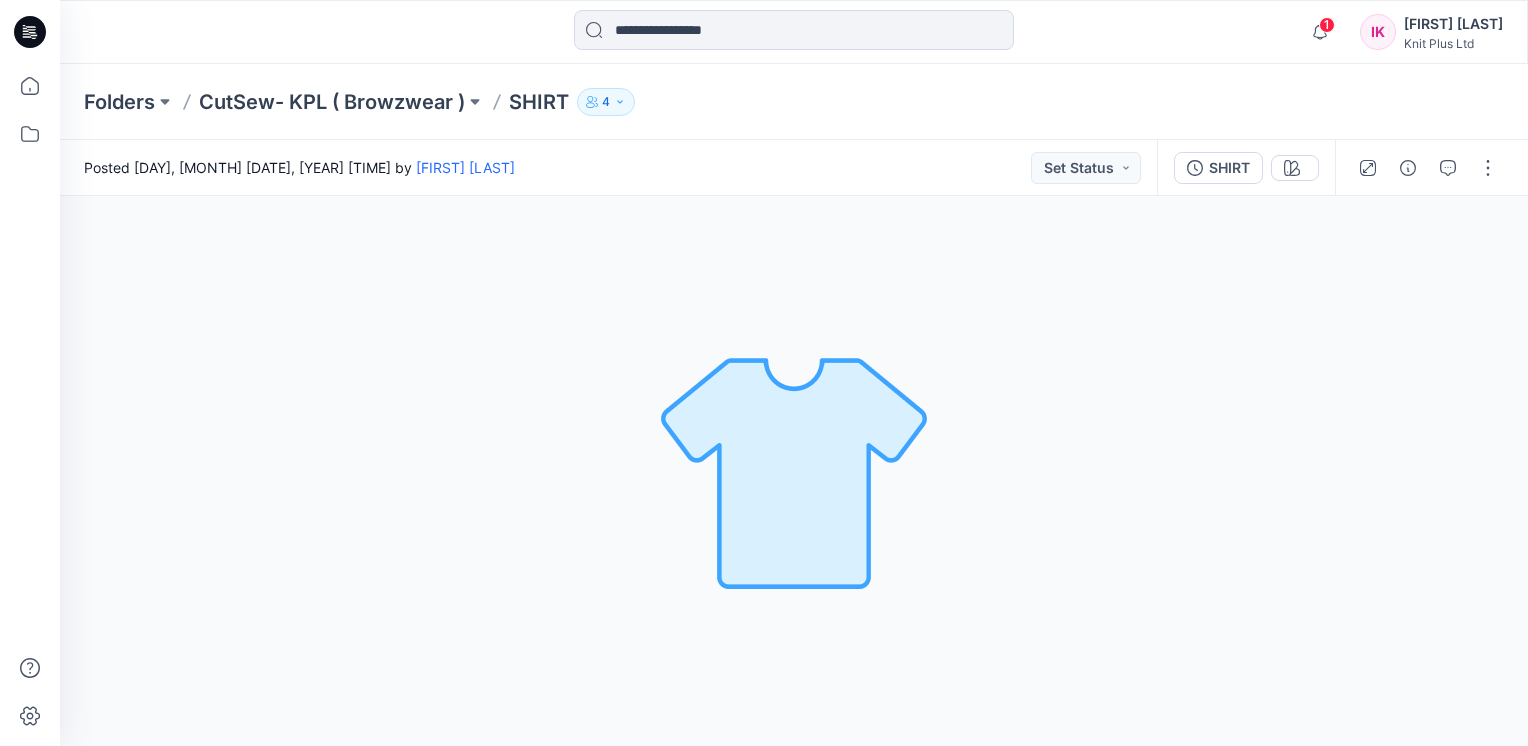 drag, startPoint x: 213, startPoint y: 170, endPoint x: 797, endPoint y: 284, distance: 595.0227 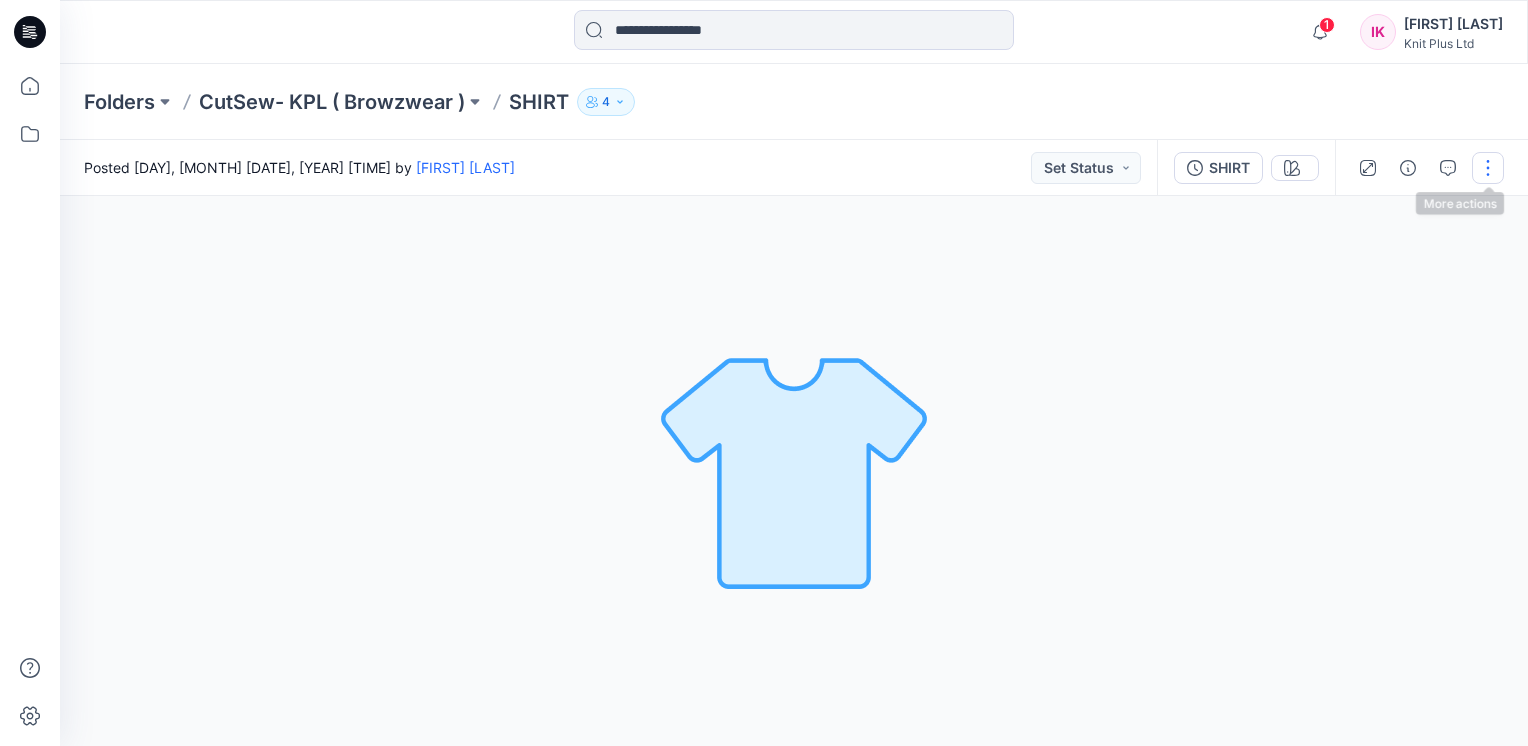 click at bounding box center [1488, 168] 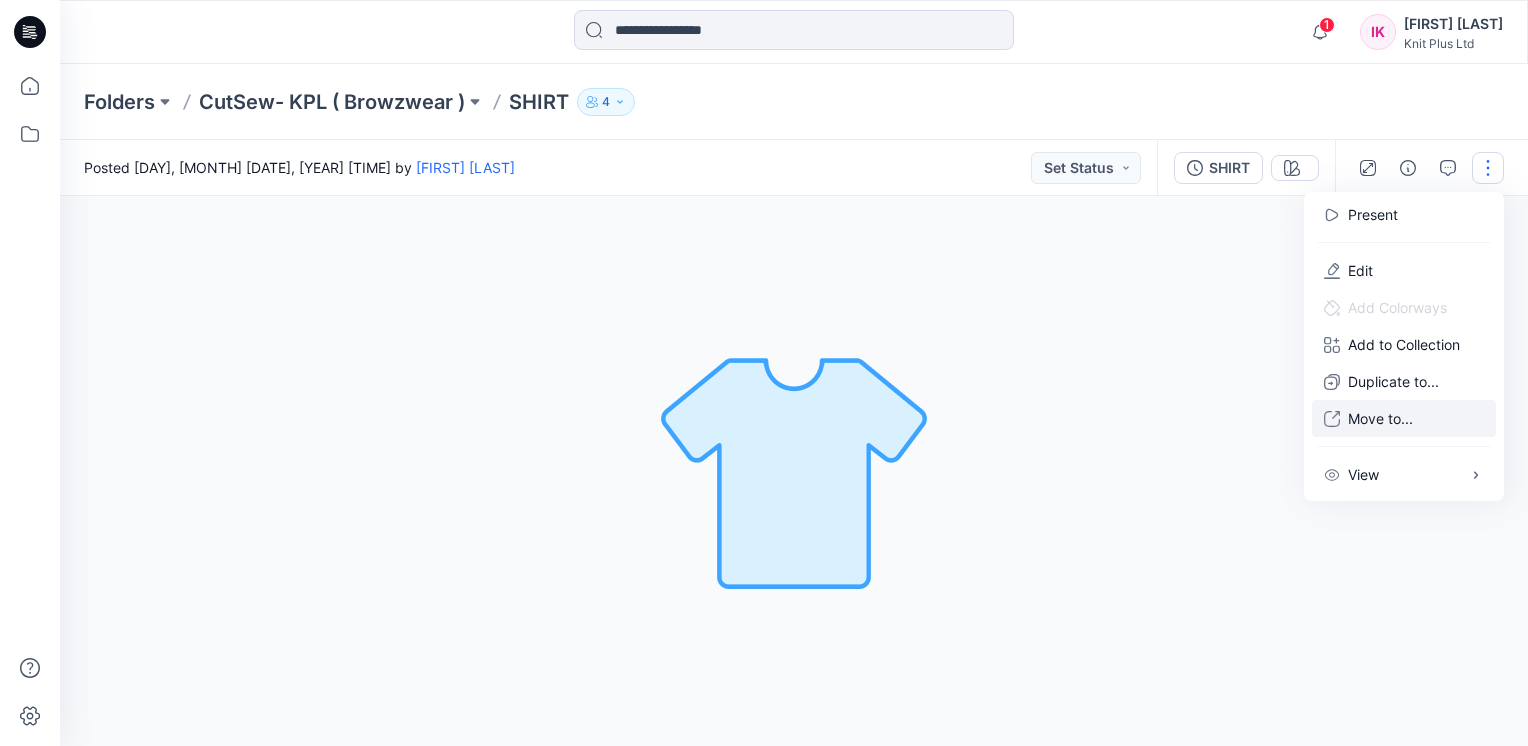 click on "Move to..." at bounding box center [1380, 418] 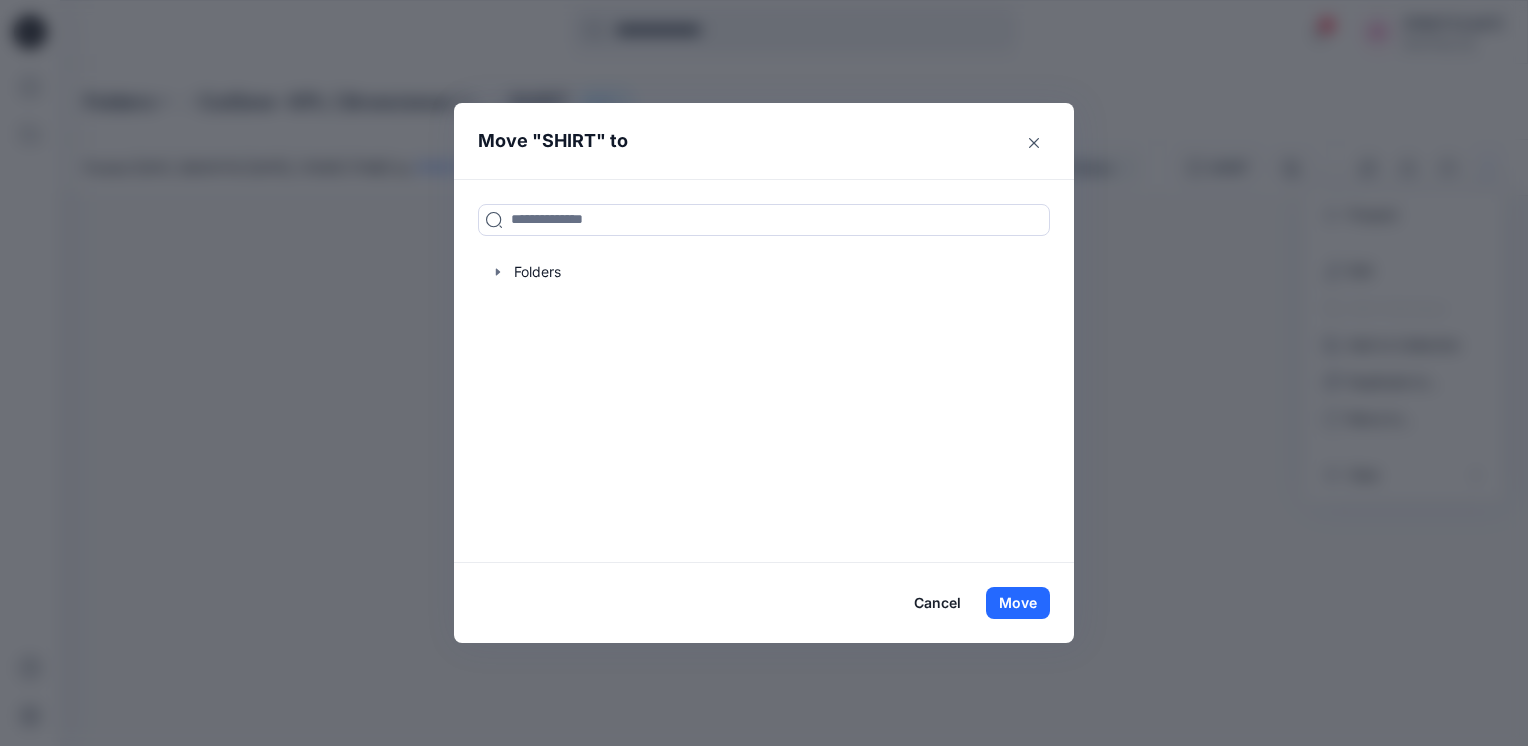 click on "Cancel" at bounding box center [937, 603] 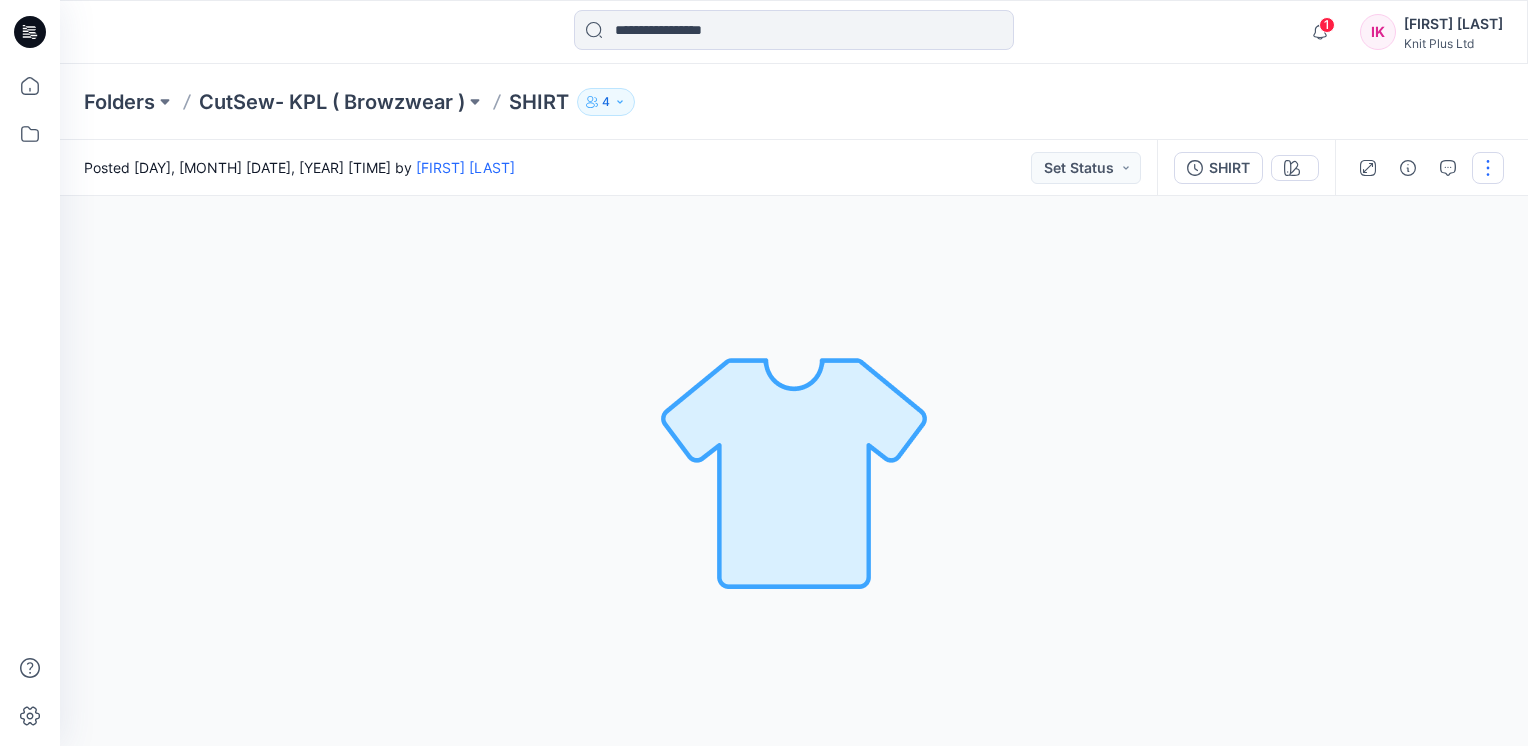 click at bounding box center (1488, 168) 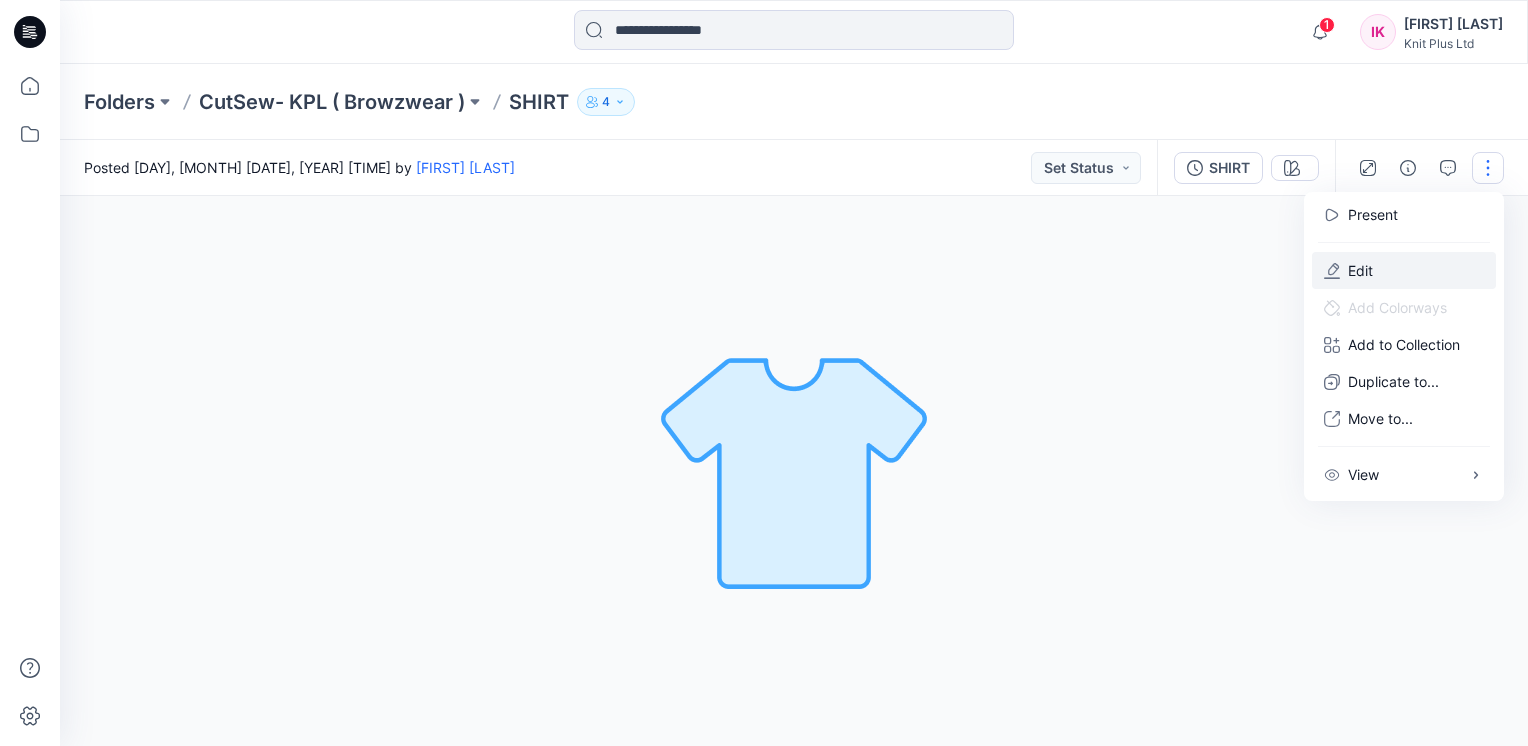 click on "Edit" at bounding box center (1404, 270) 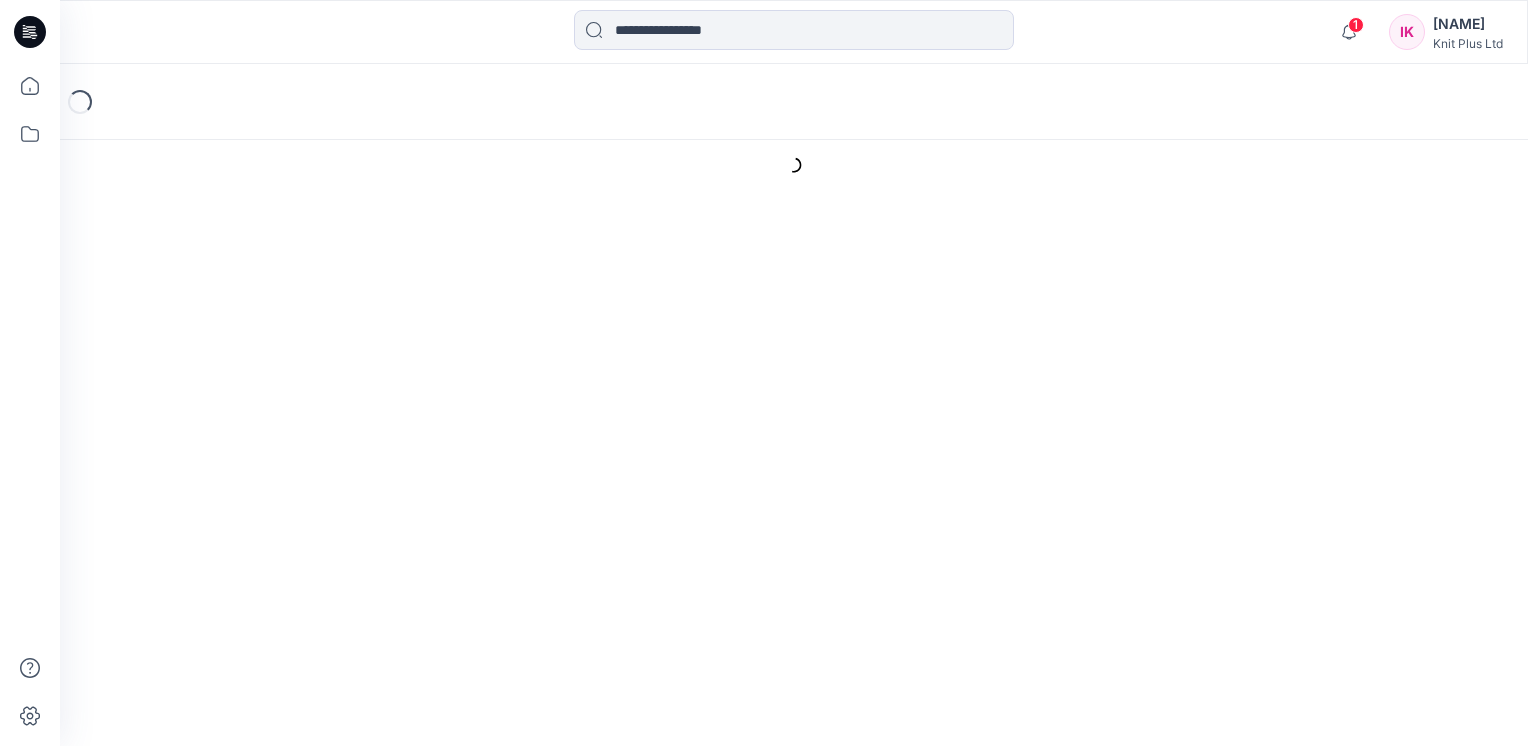 scroll, scrollTop: 0, scrollLeft: 0, axis: both 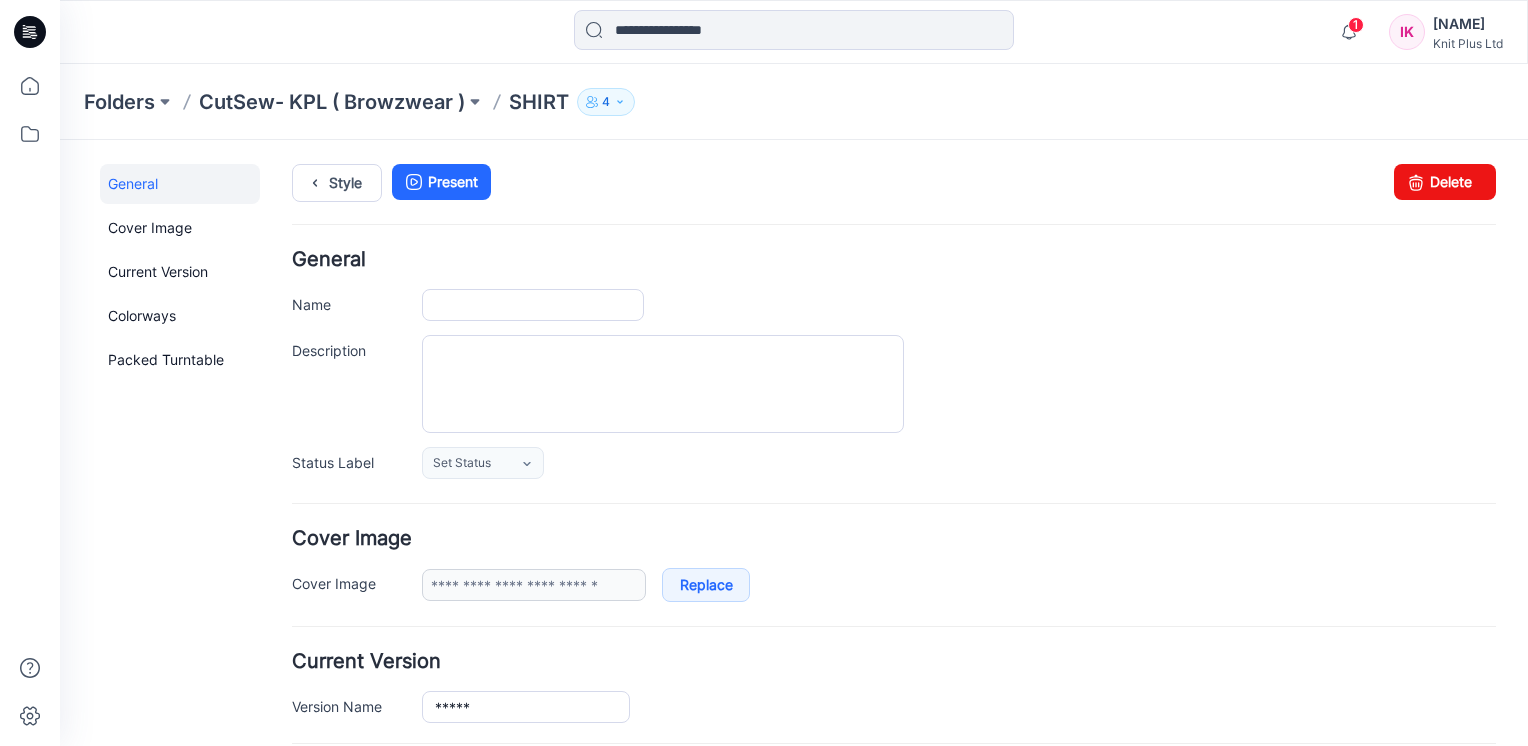 type on "*****" 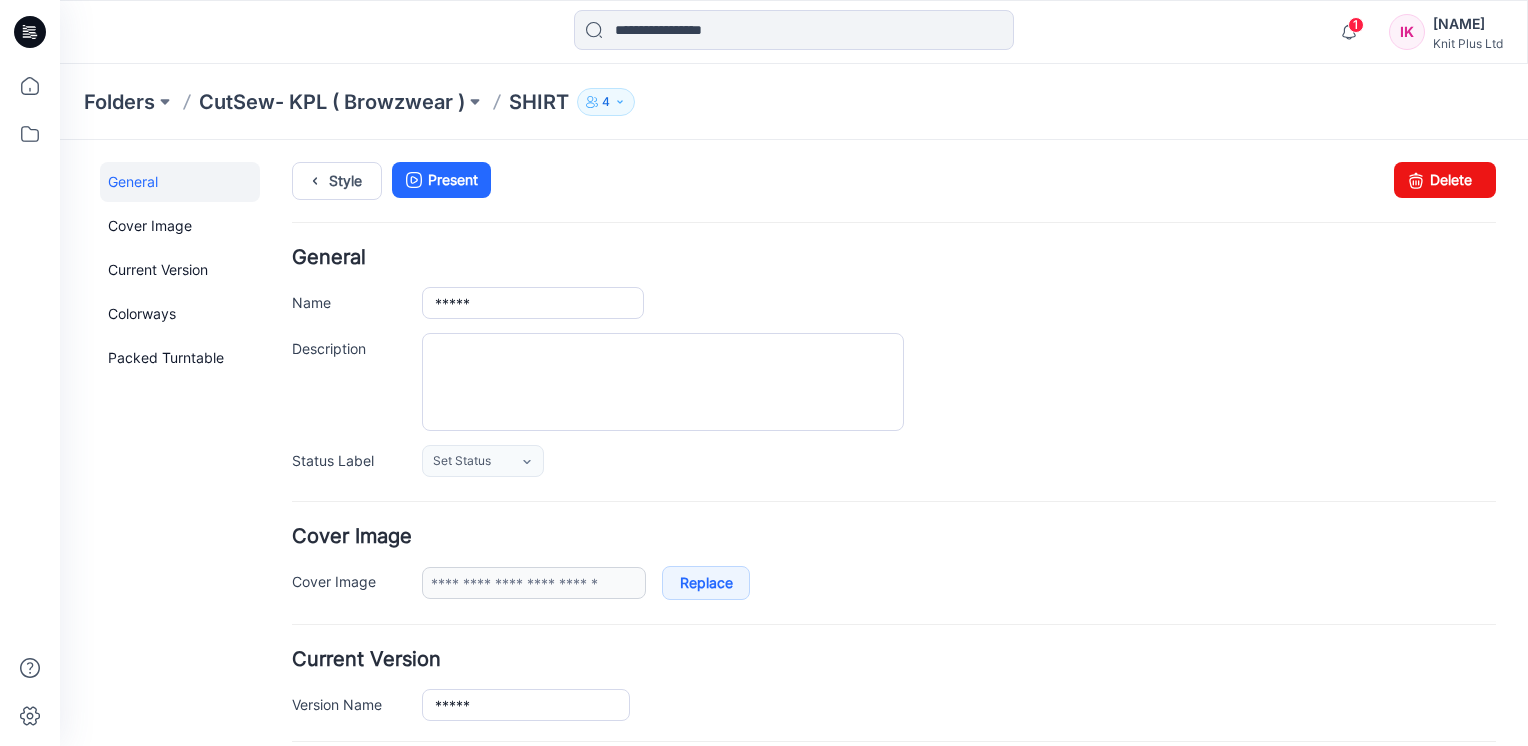 scroll, scrollTop: 0, scrollLeft: 0, axis: both 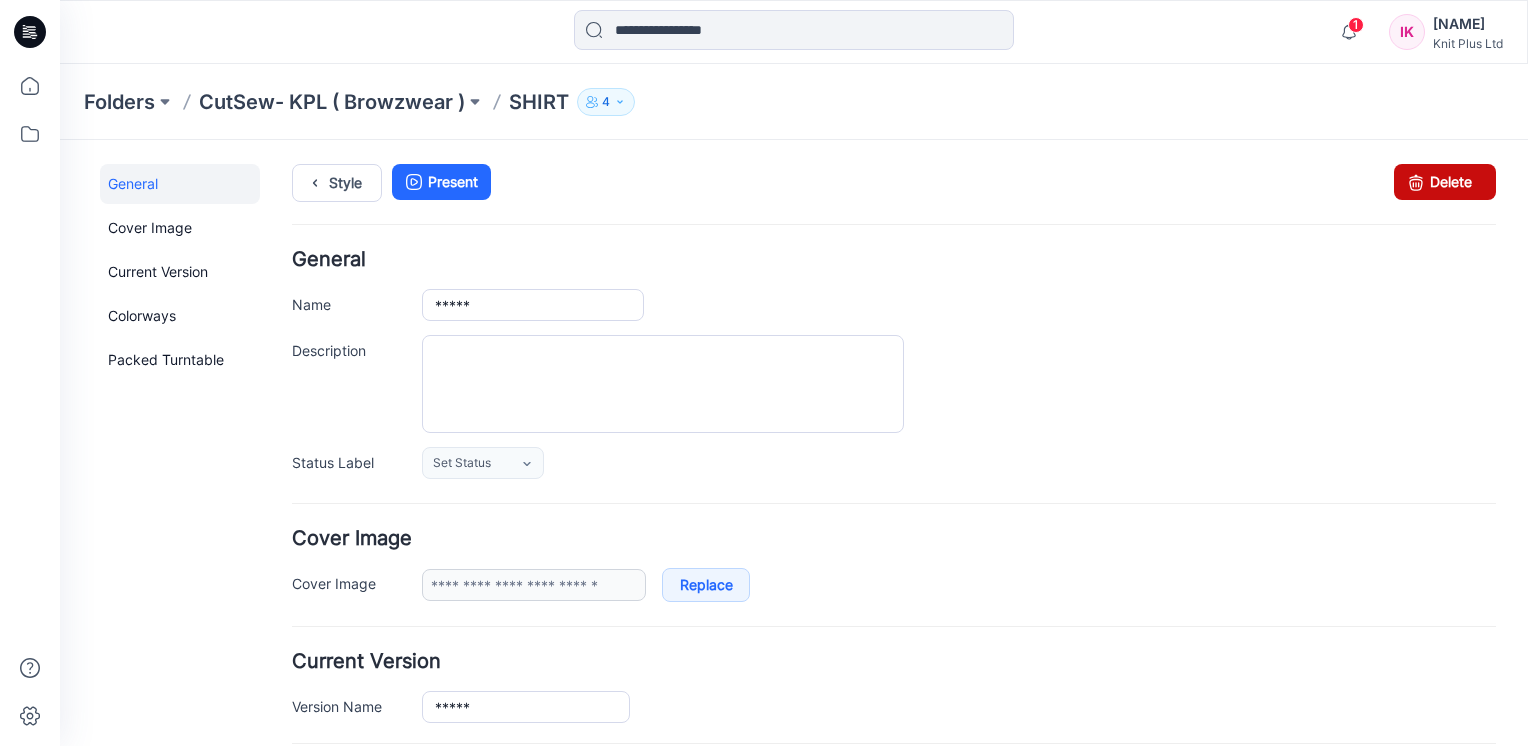 drag, startPoint x: 920, startPoint y: 230, endPoint x: 1454, endPoint y: 179, distance: 536.4299 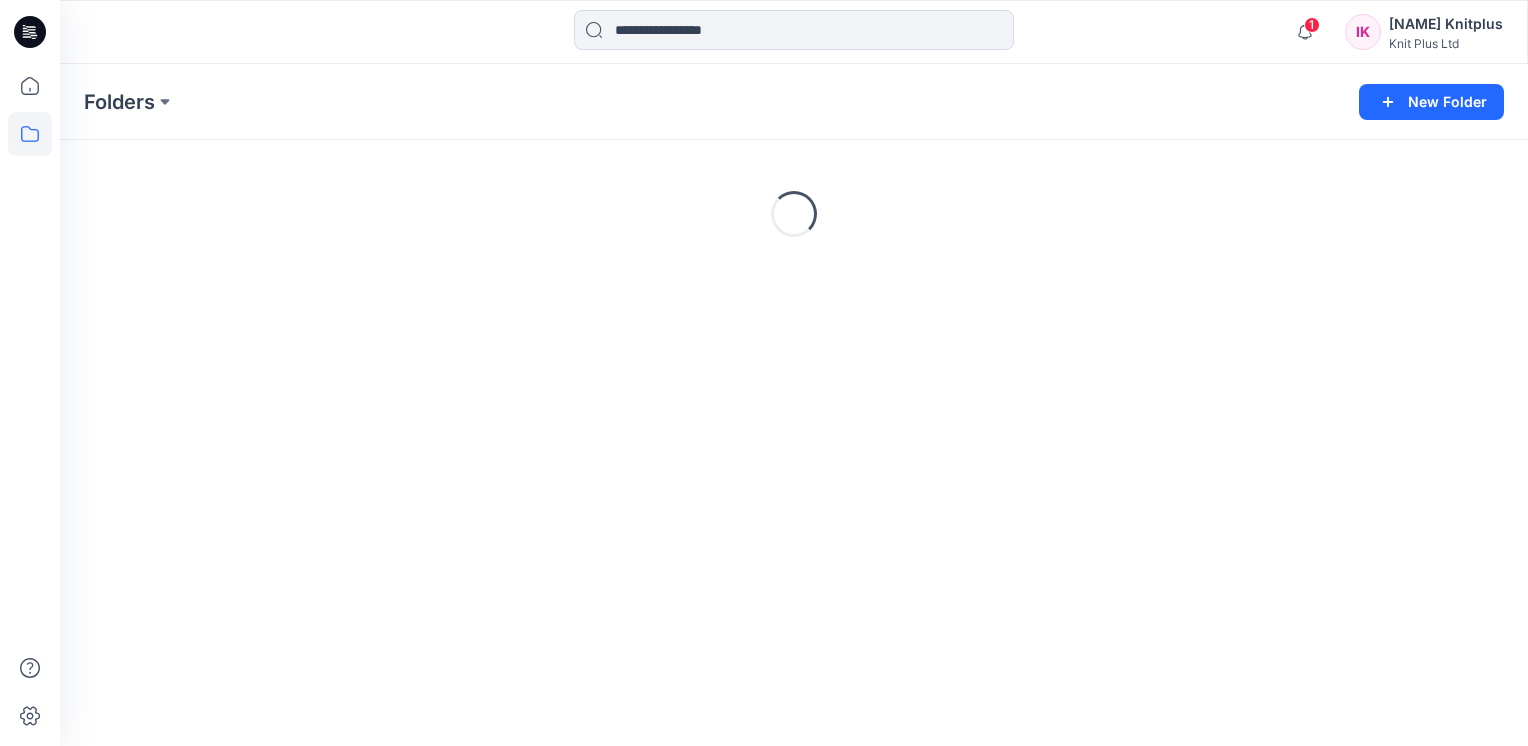 scroll, scrollTop: 0, scrollLeft: 0, axis: both 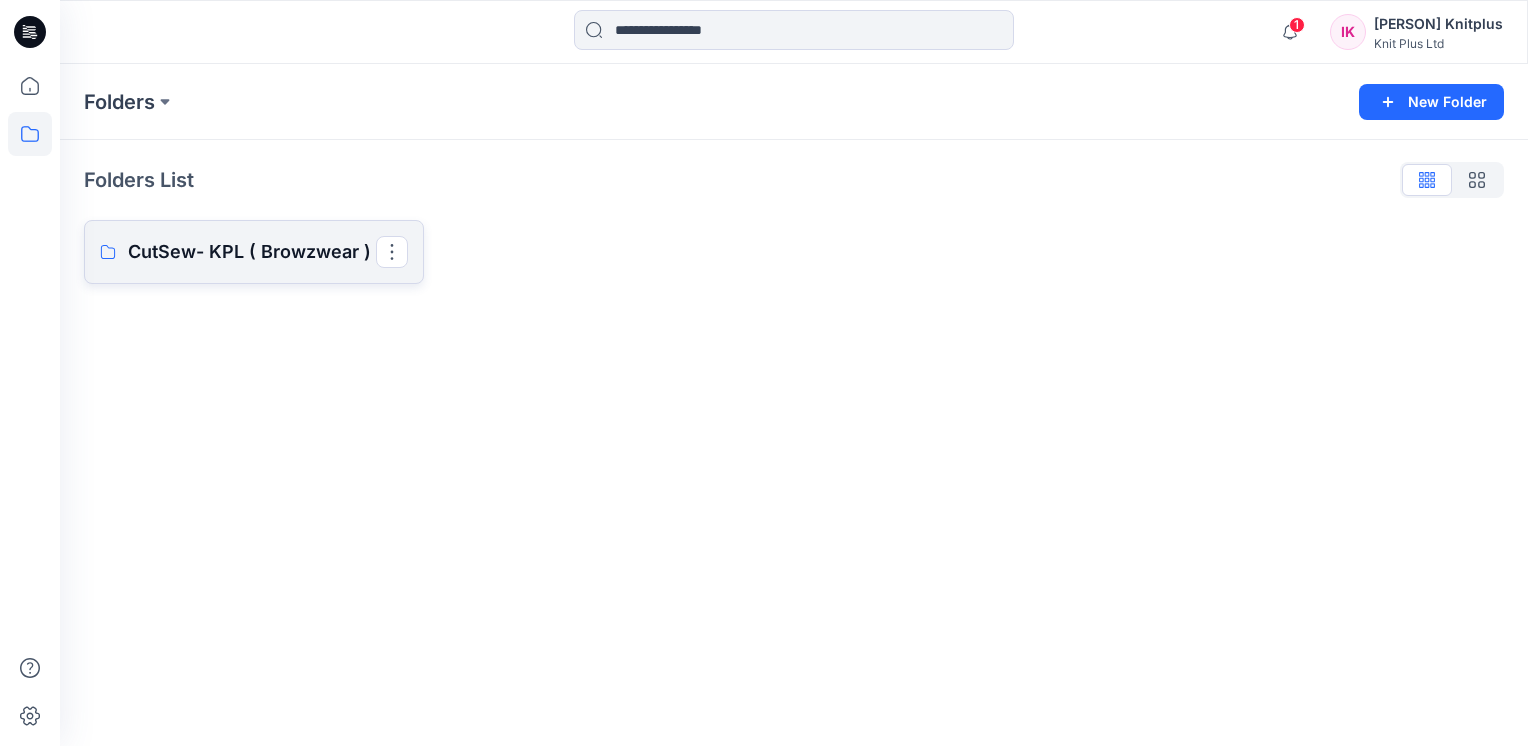 click on "CutSew- KPL ( Browzwear )" at bounding box center [252, 252] 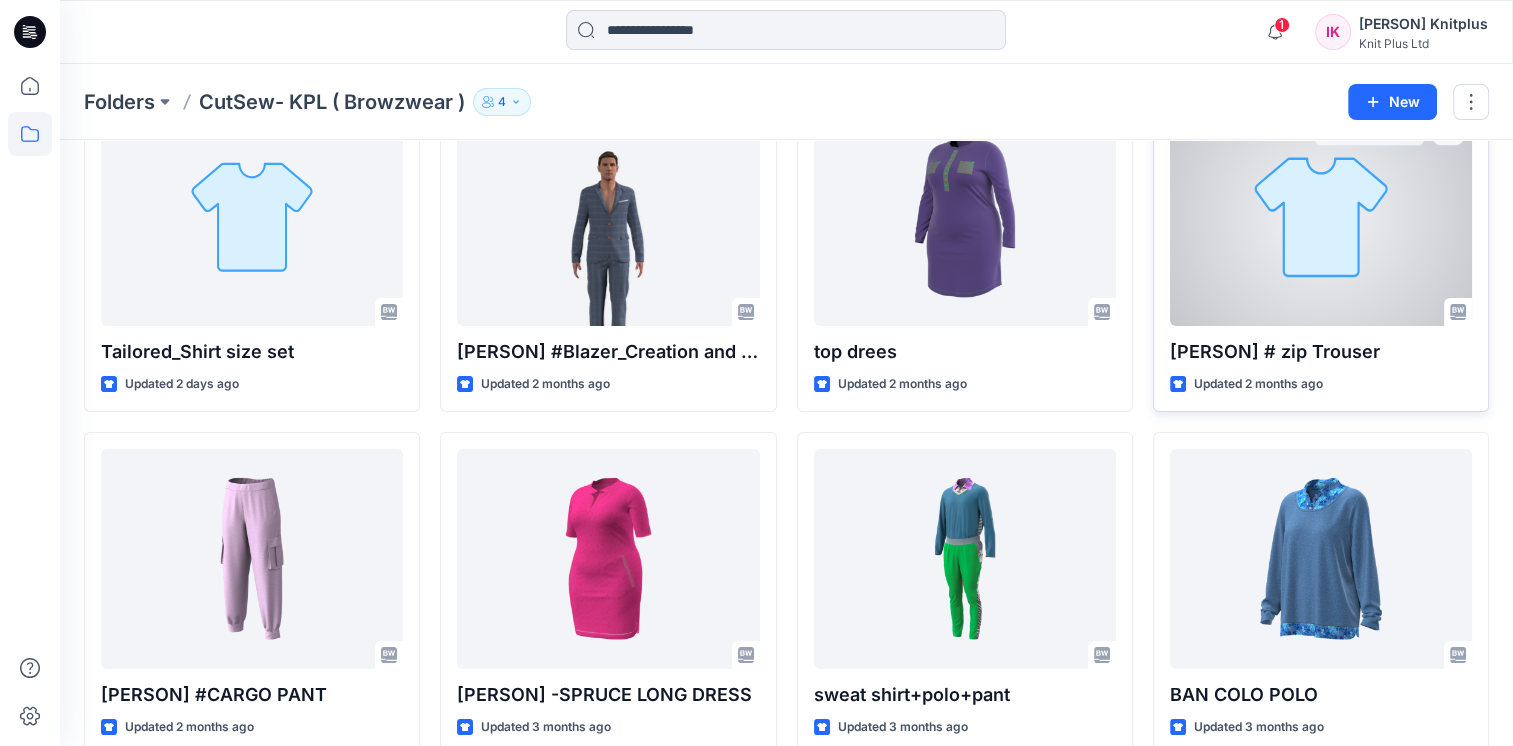 scroll, scrollTop: 100, scrollLeft: 0, axis: vertical 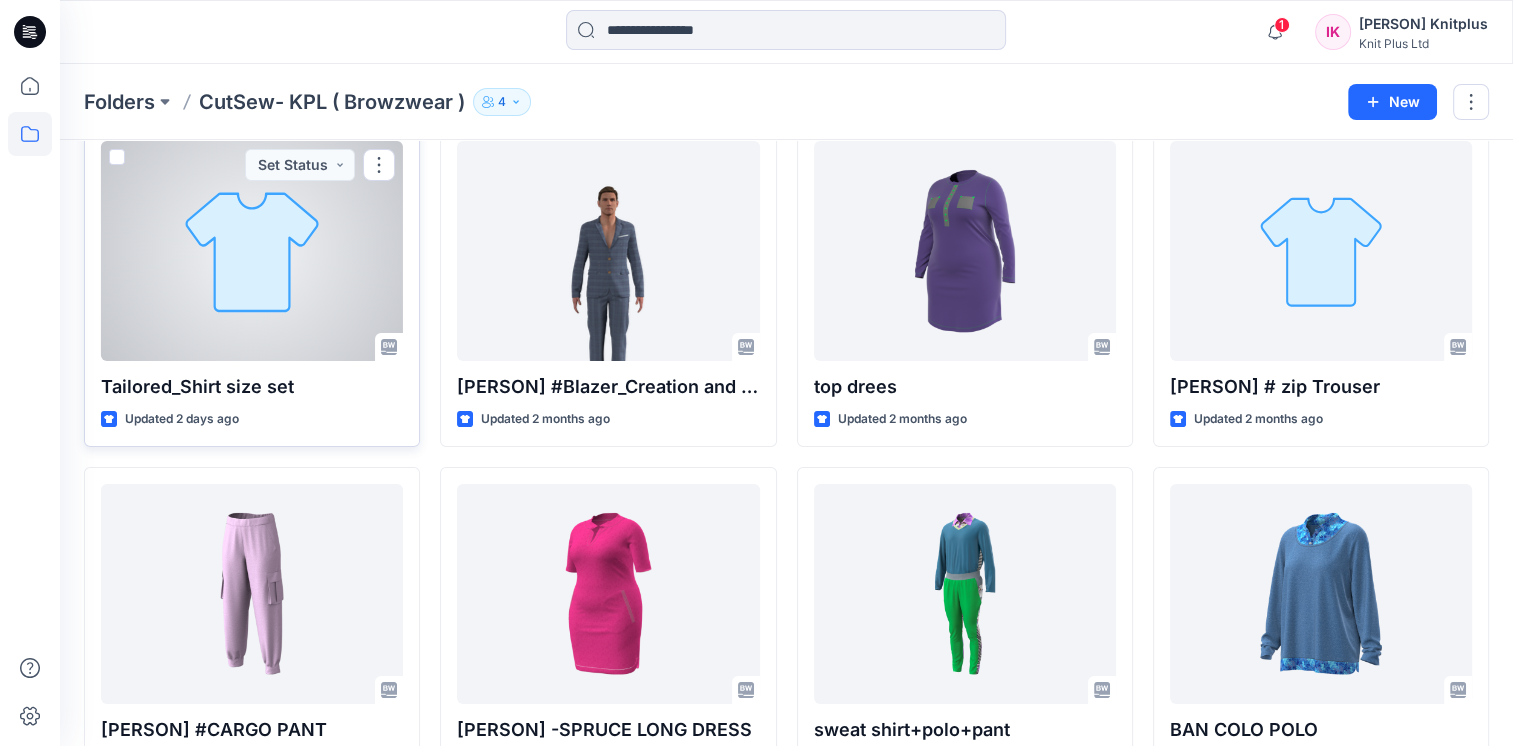 click at bounding box center (252, 251) 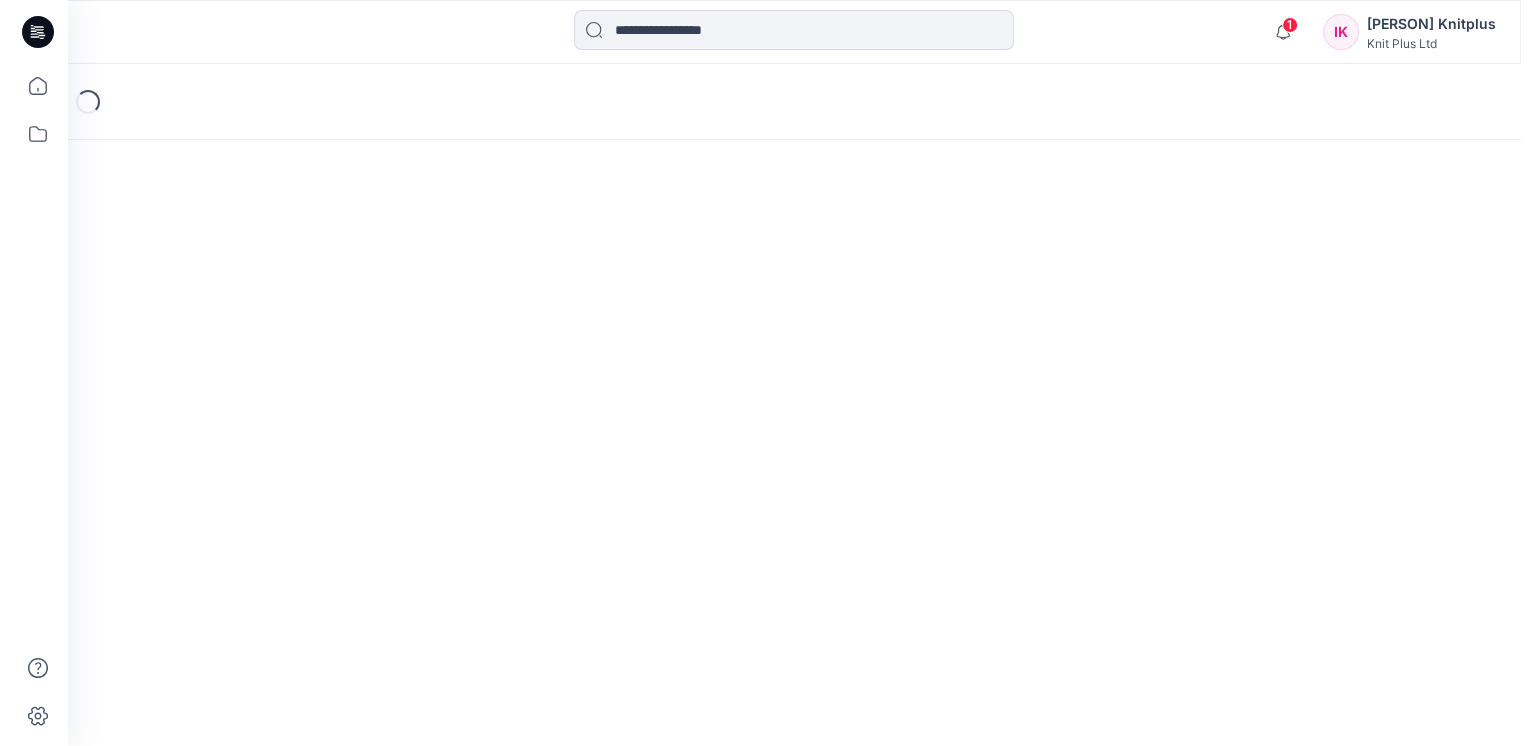 scroll, scrollTop: 0, scrollLeft: 0, axis: both 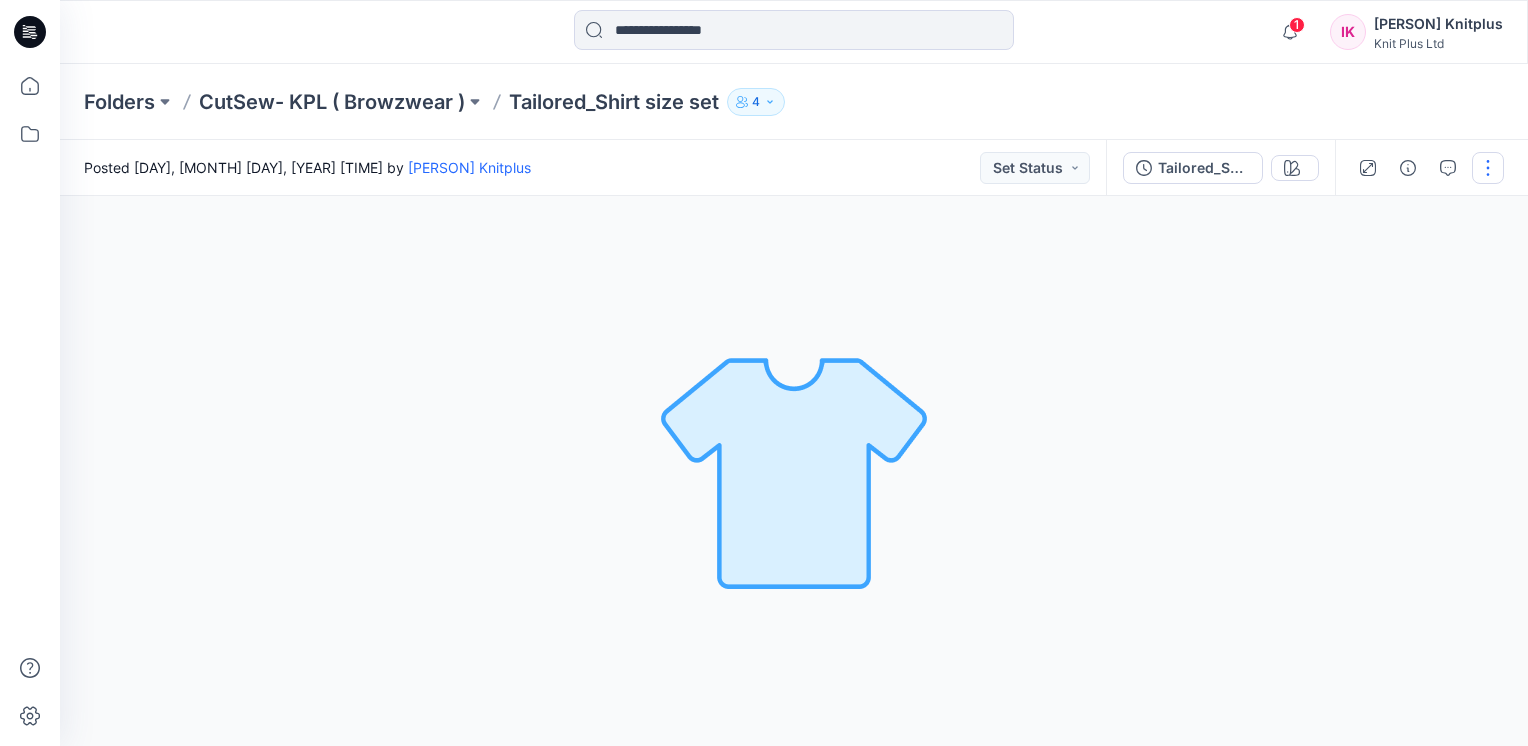click at bounding box center (1488, 168) 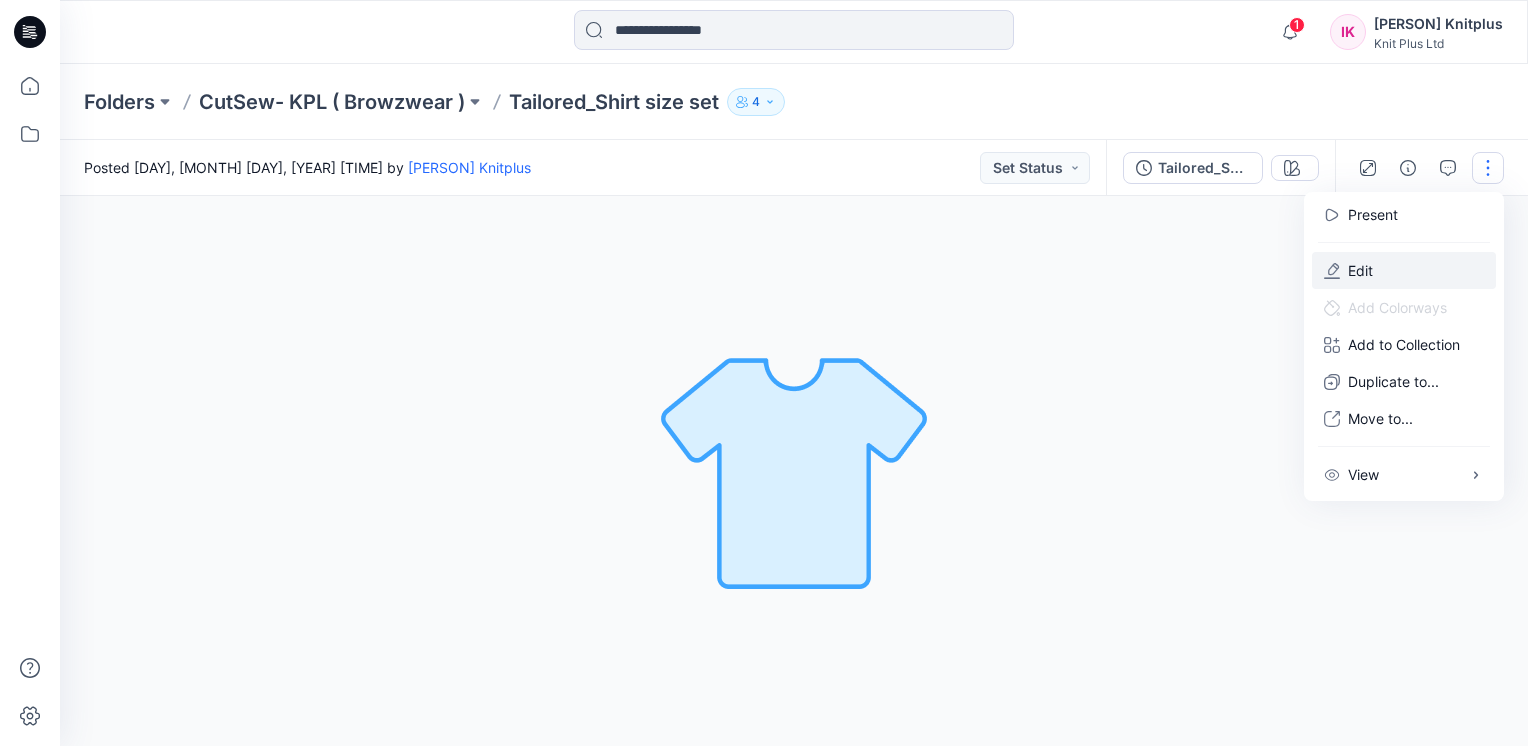 click on "Edit" at bounding box center [1404, 270] 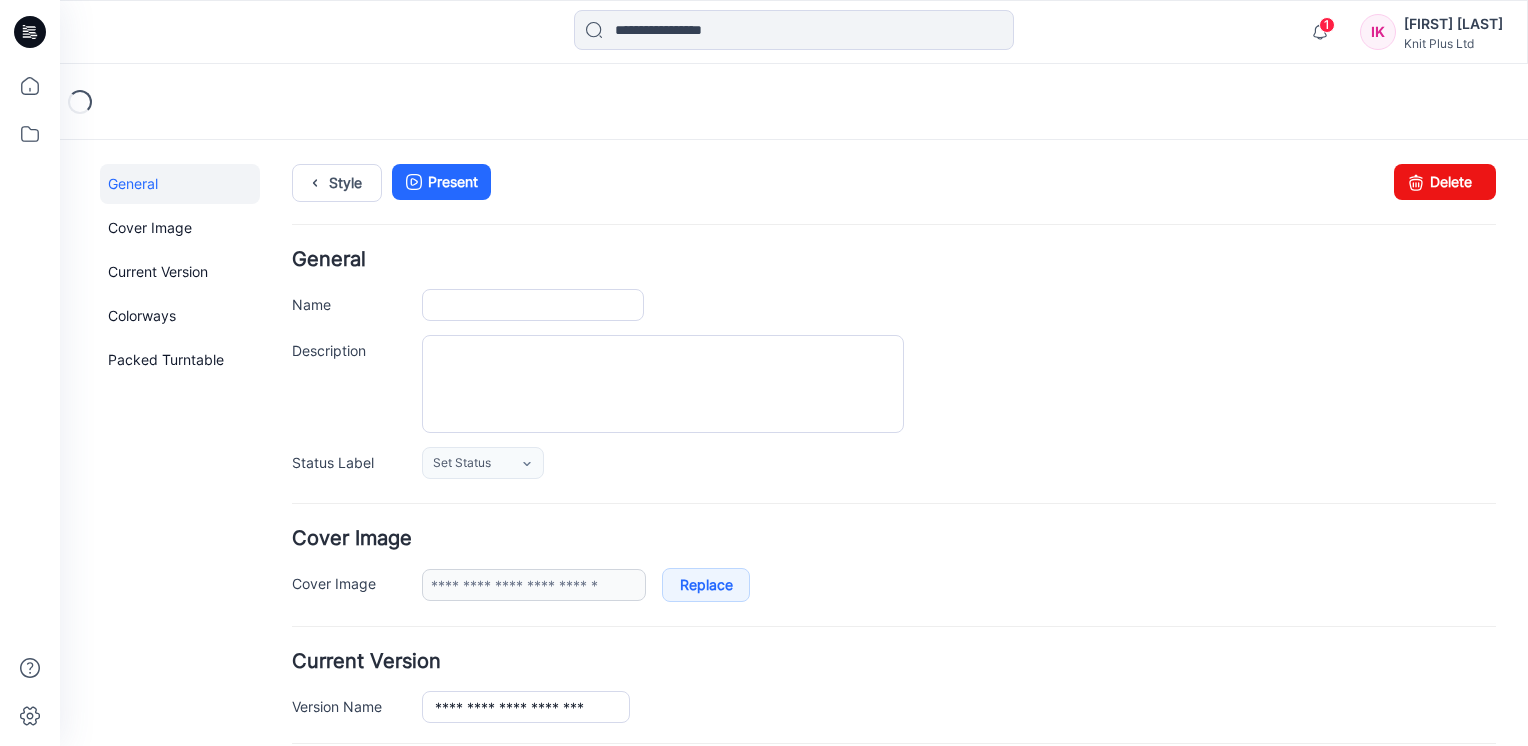 scroll, scrollTop: 0, scrollLeft: 0, axis: both 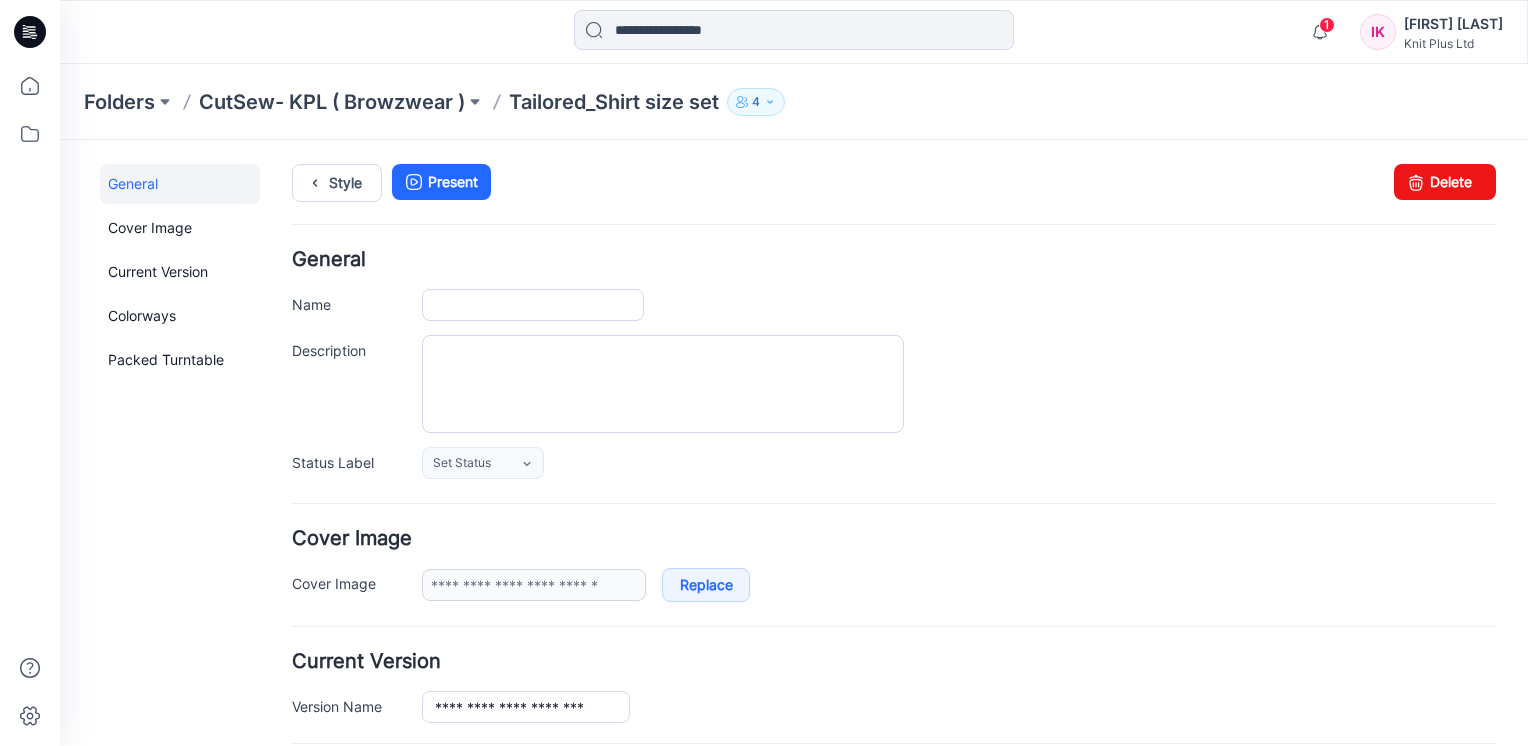 type on "**********" 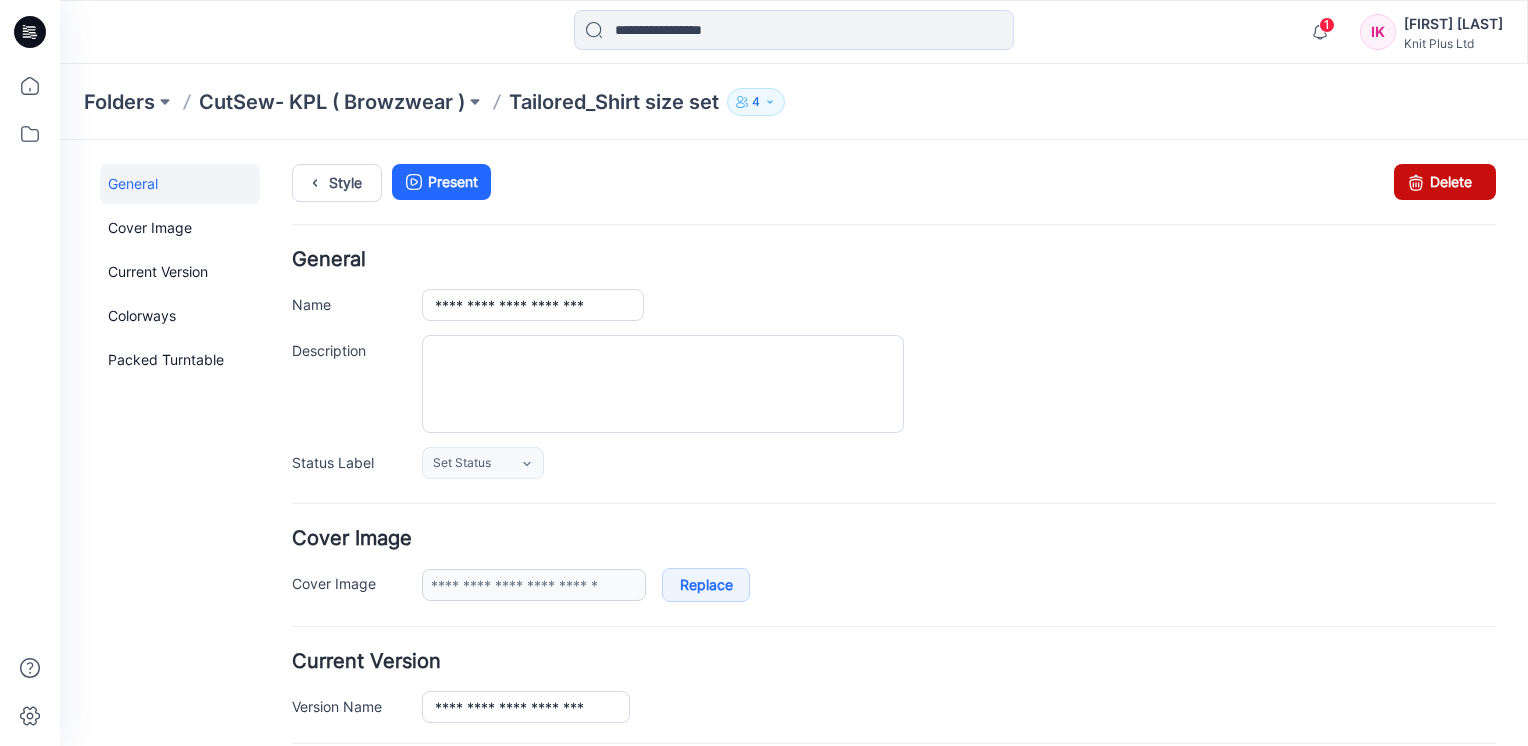 drag, startPoint x: 1413, startPoint y: 178, endPoint x: 932, endPoint y: 224, distance: 483.19458 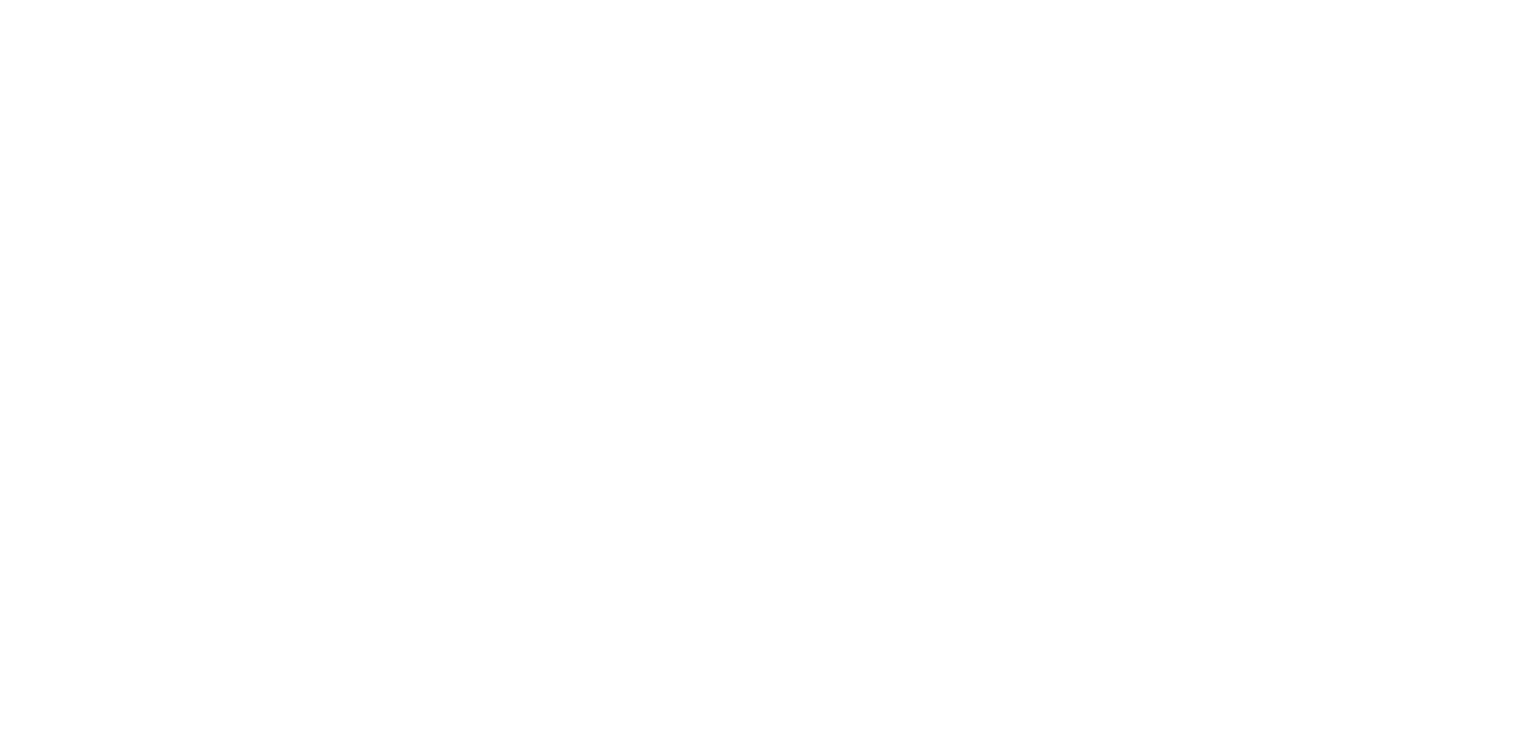 scroll, scrollTop: 0, scrollLeft: 0, axis: both 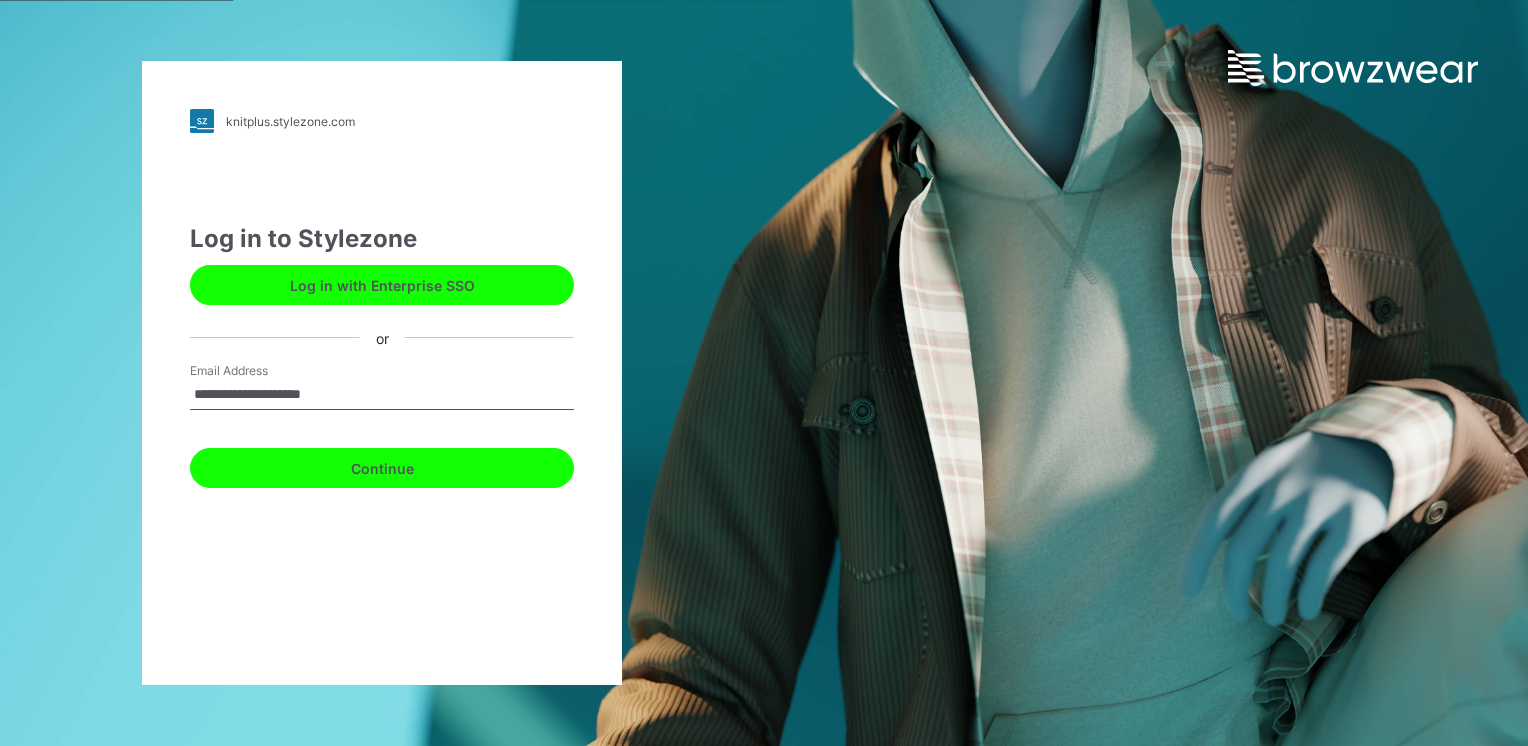 click on "Continue" at bounding box center [382, 468] 